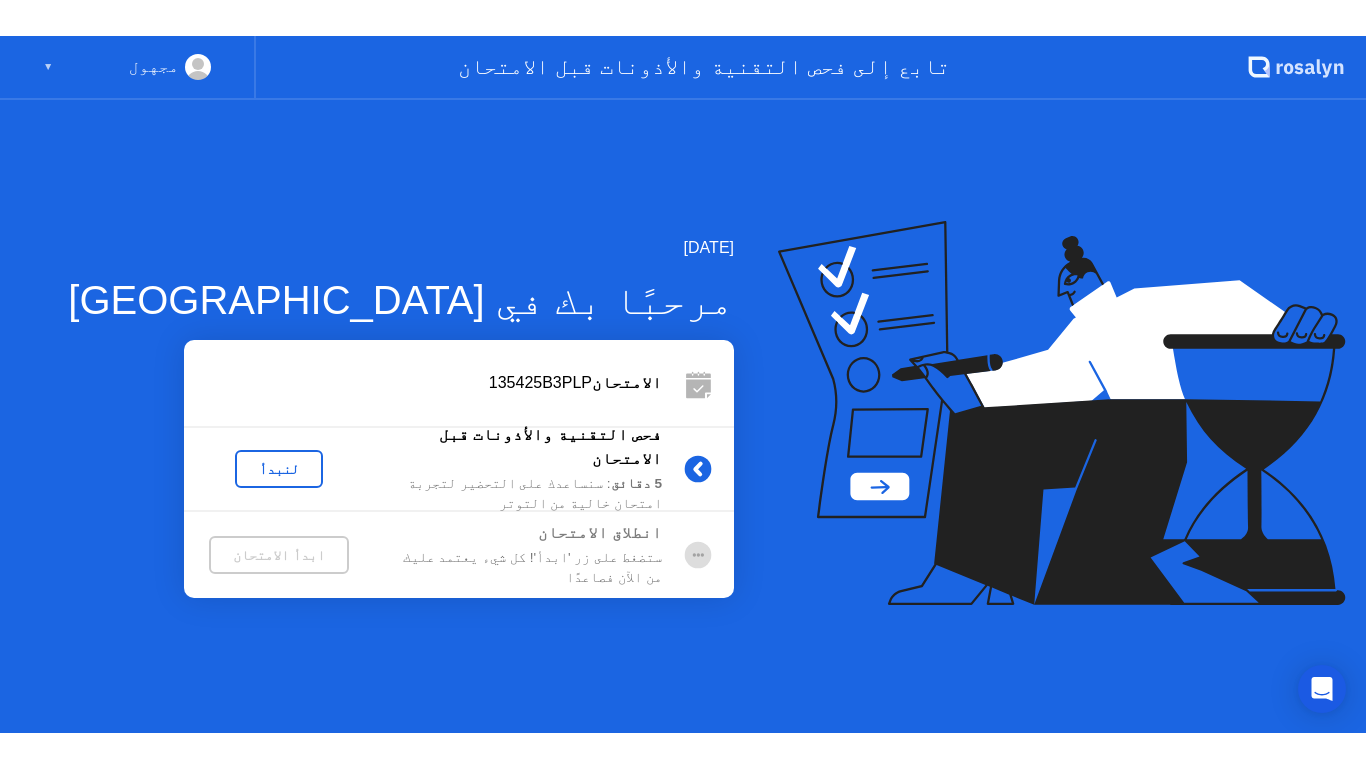 scroll, scrollTop: 0, scrollLeft: 0, axis: both 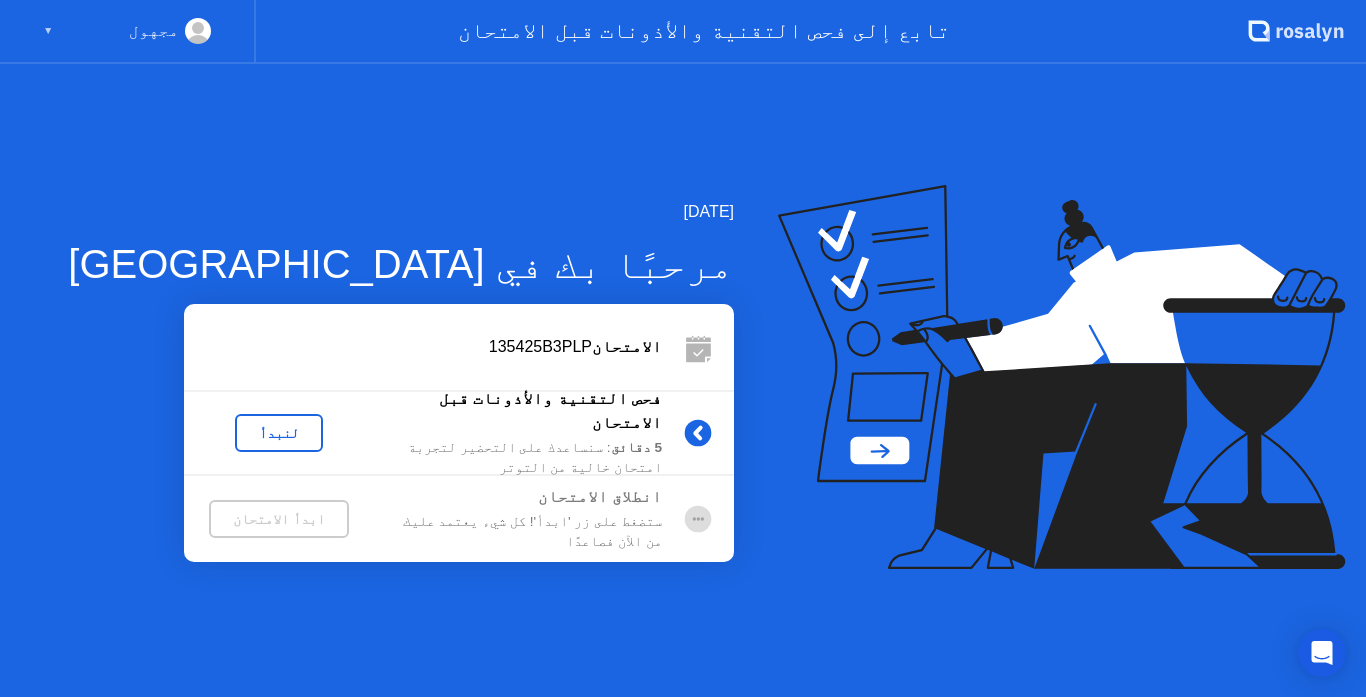 click on "لنبدأ" 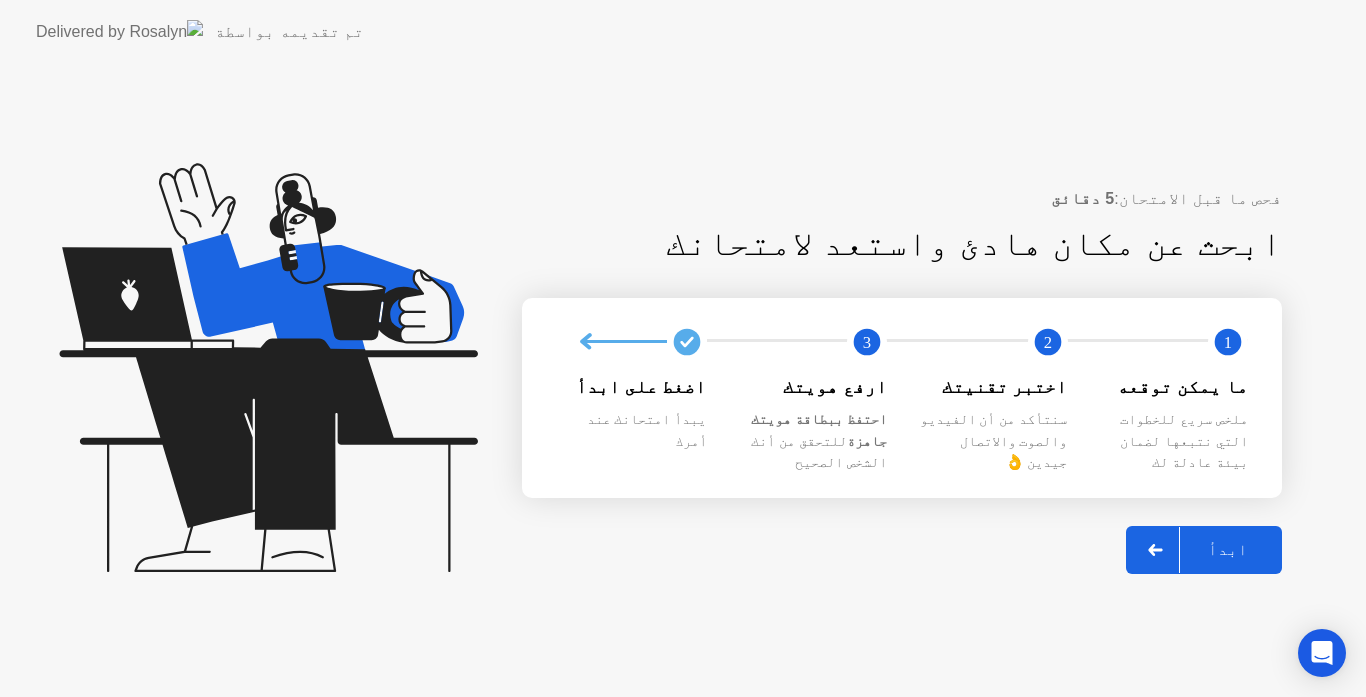 click 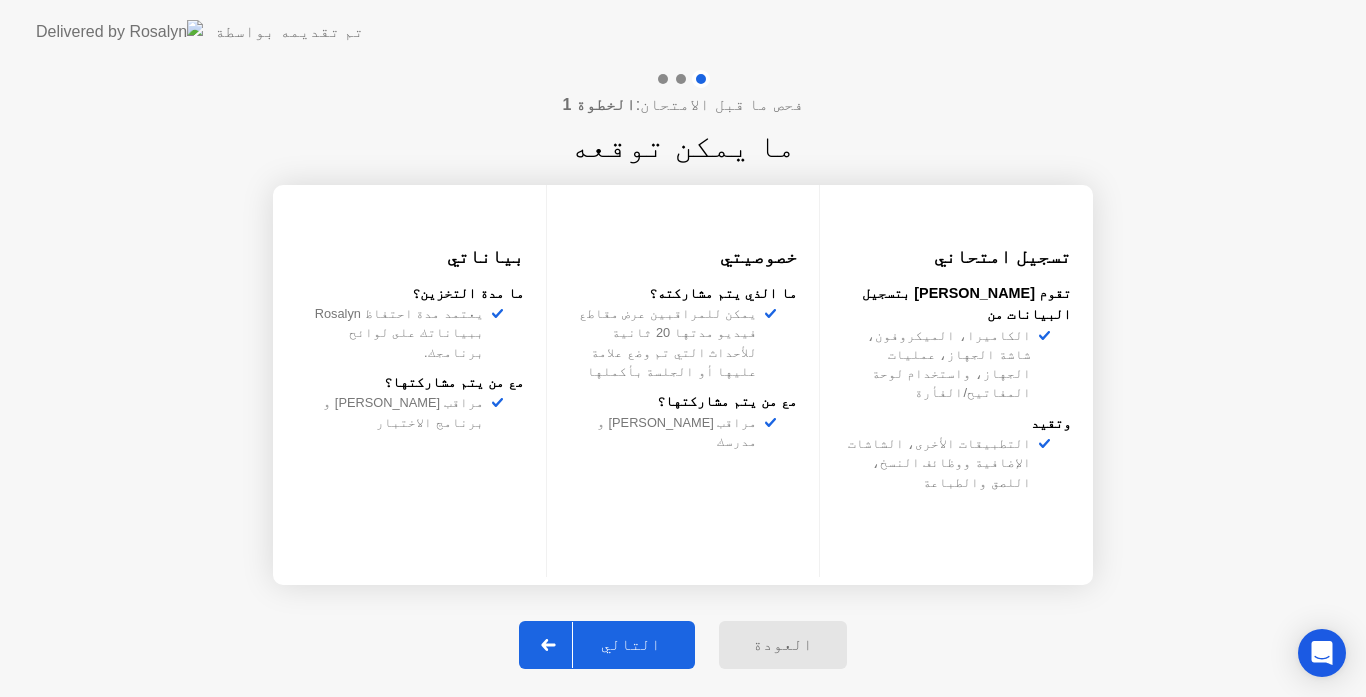 click 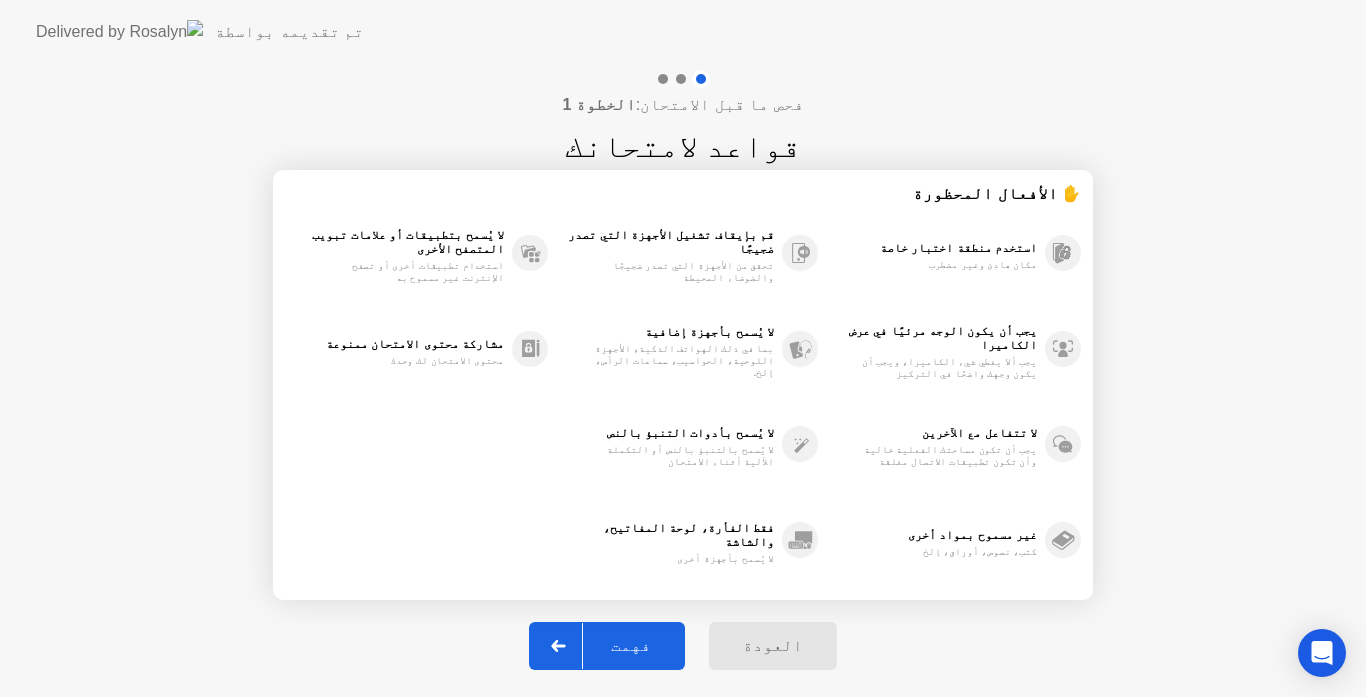 click 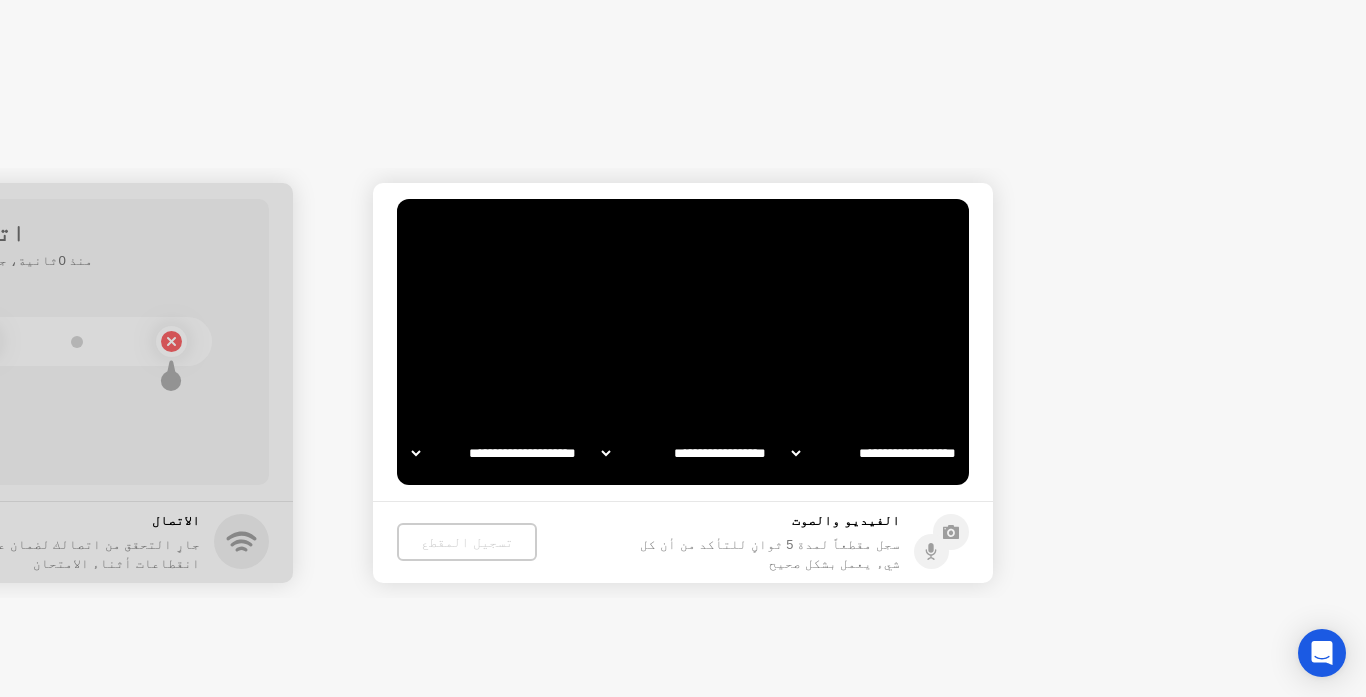 select on "**********" 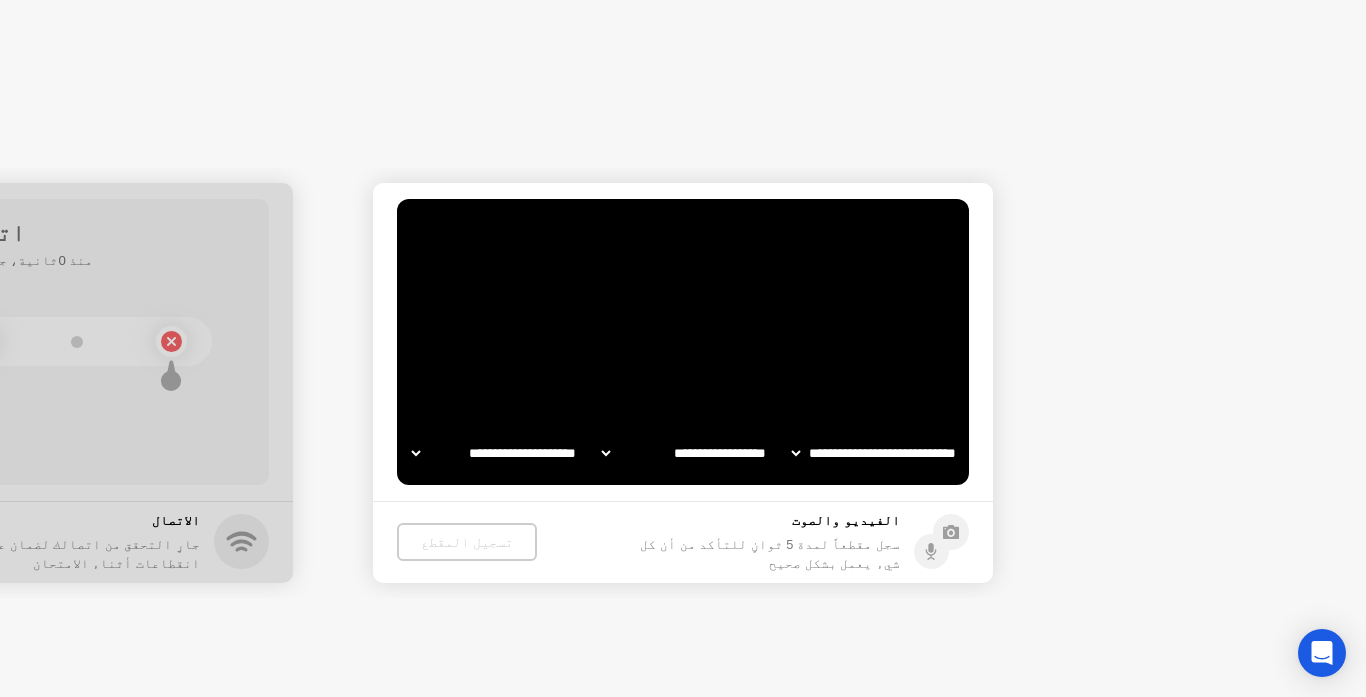 select on "*******" 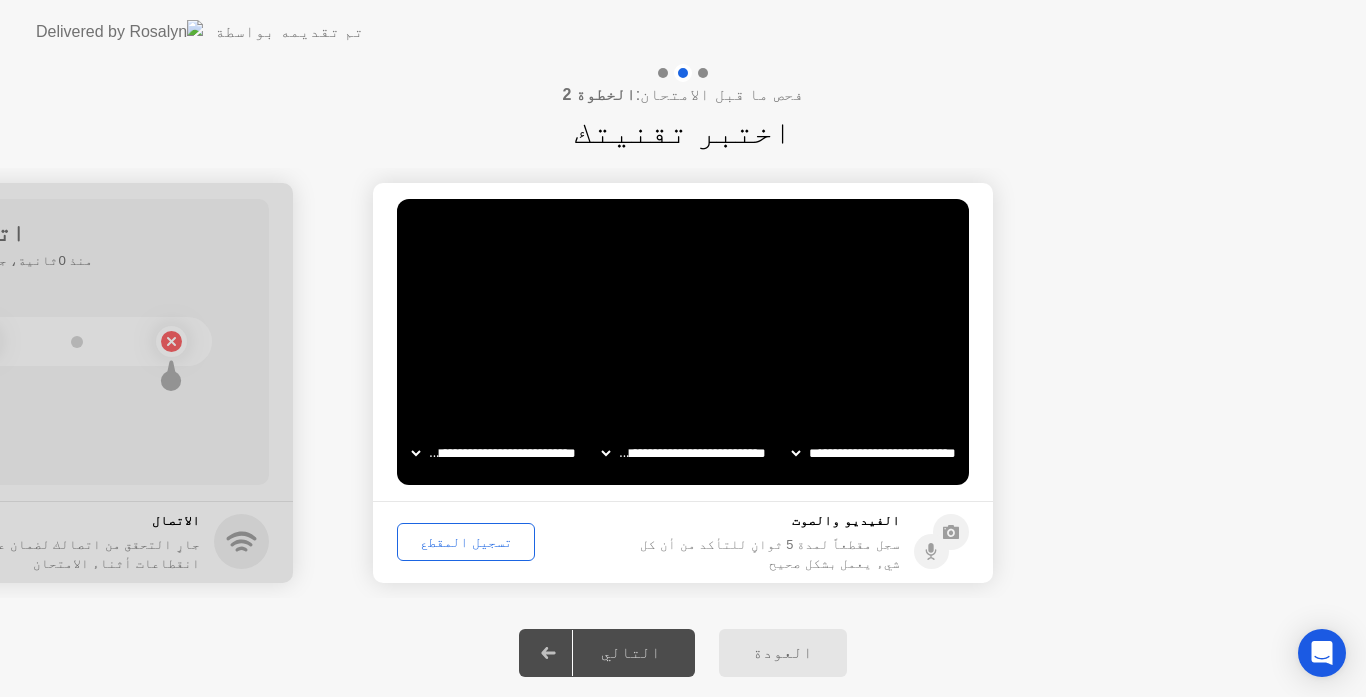 click on "تسجيل المقطع" 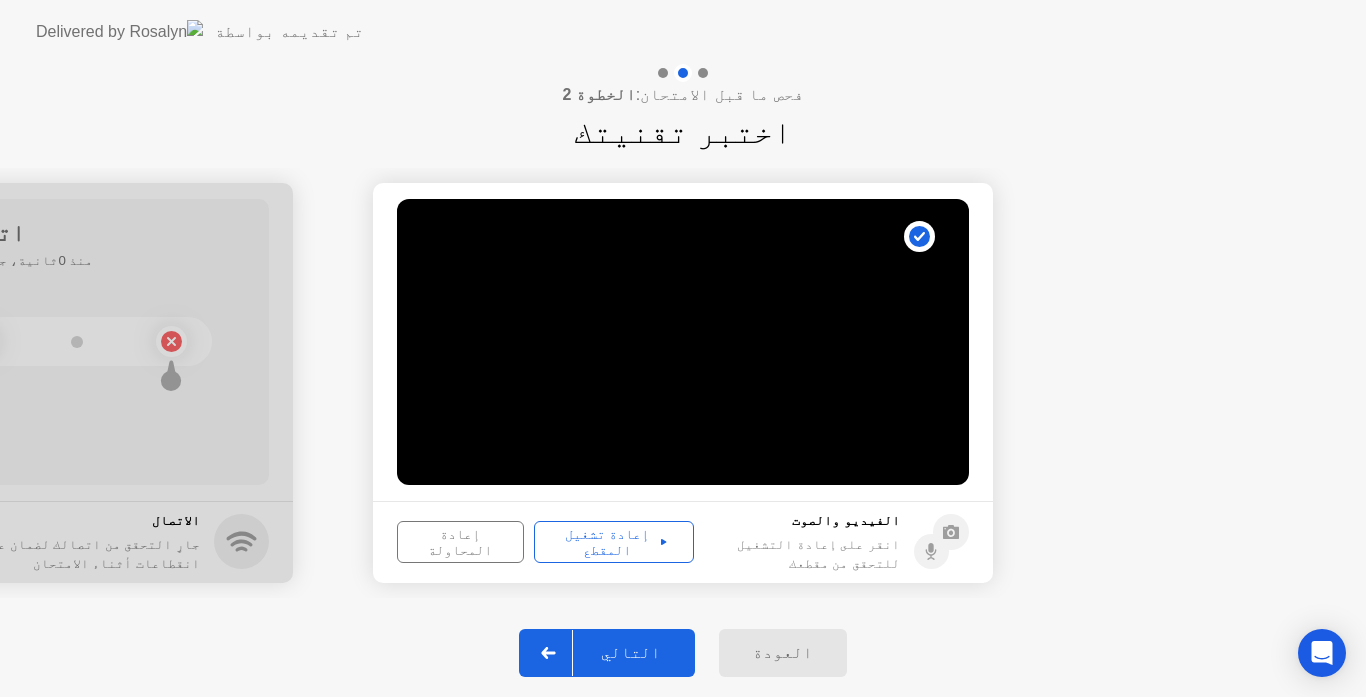 click on "إعادة تشغيل المقطع" 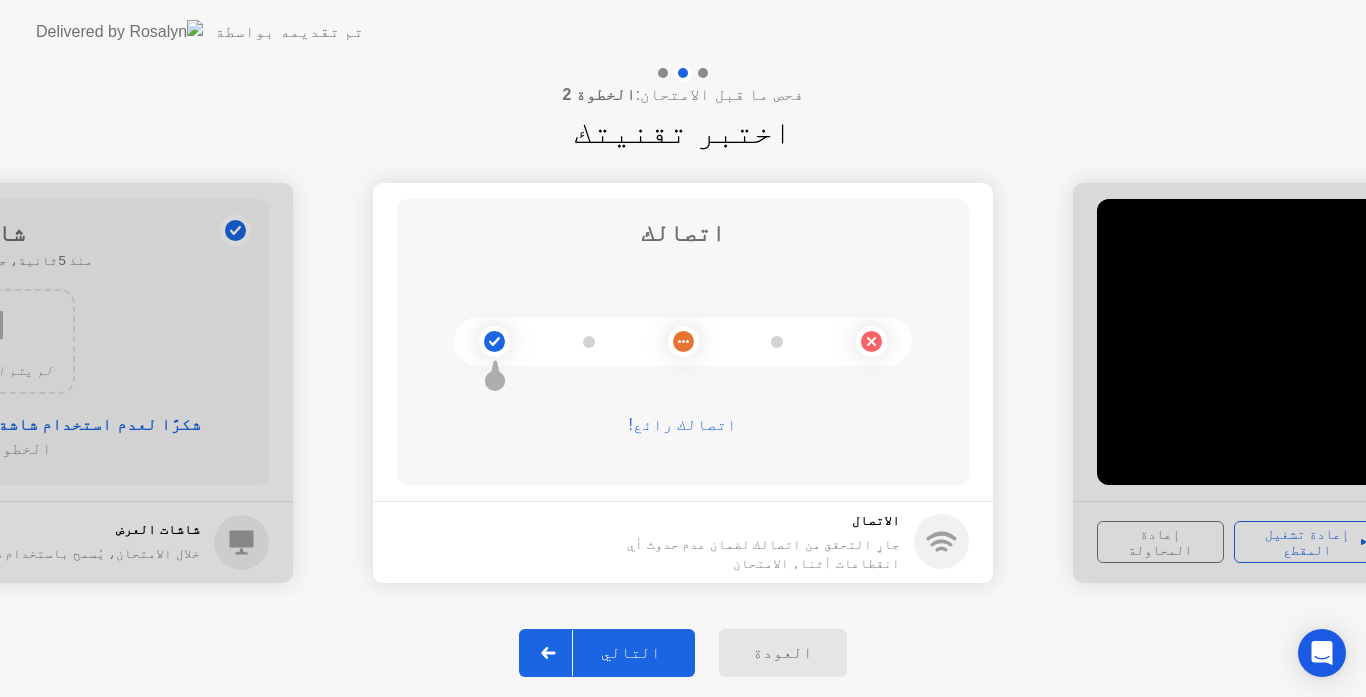 click 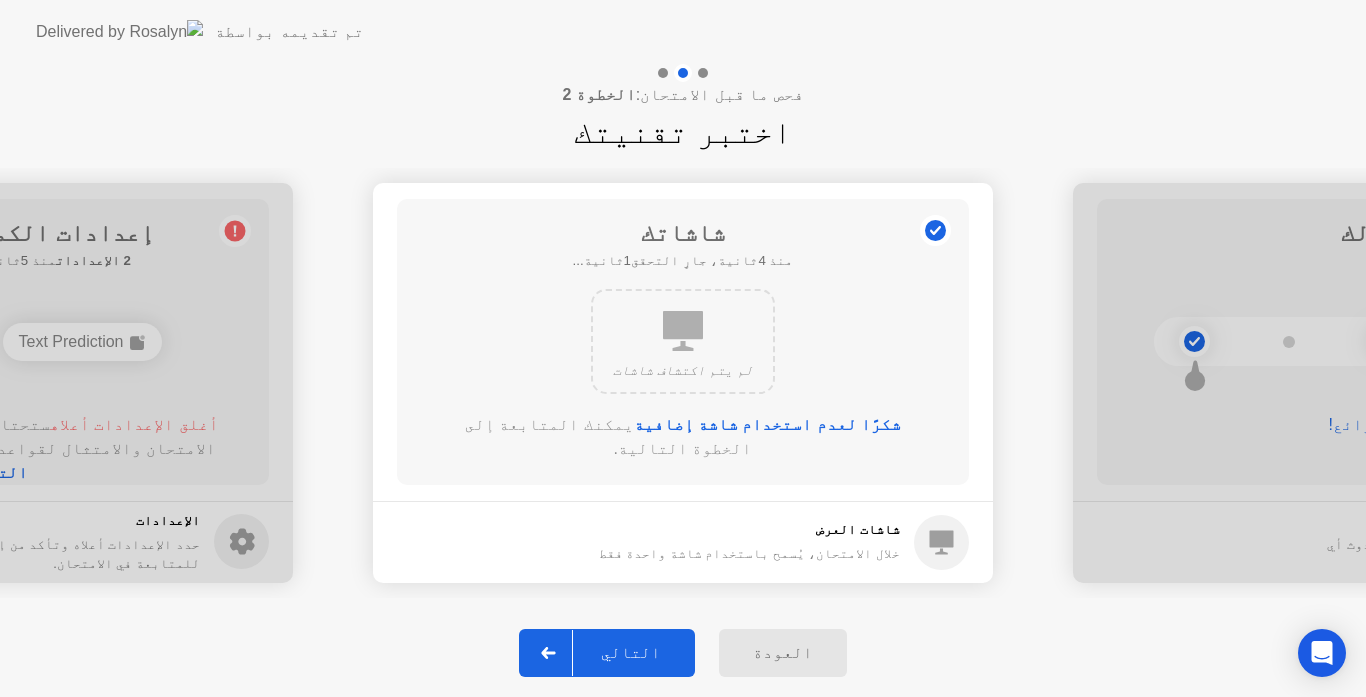 click 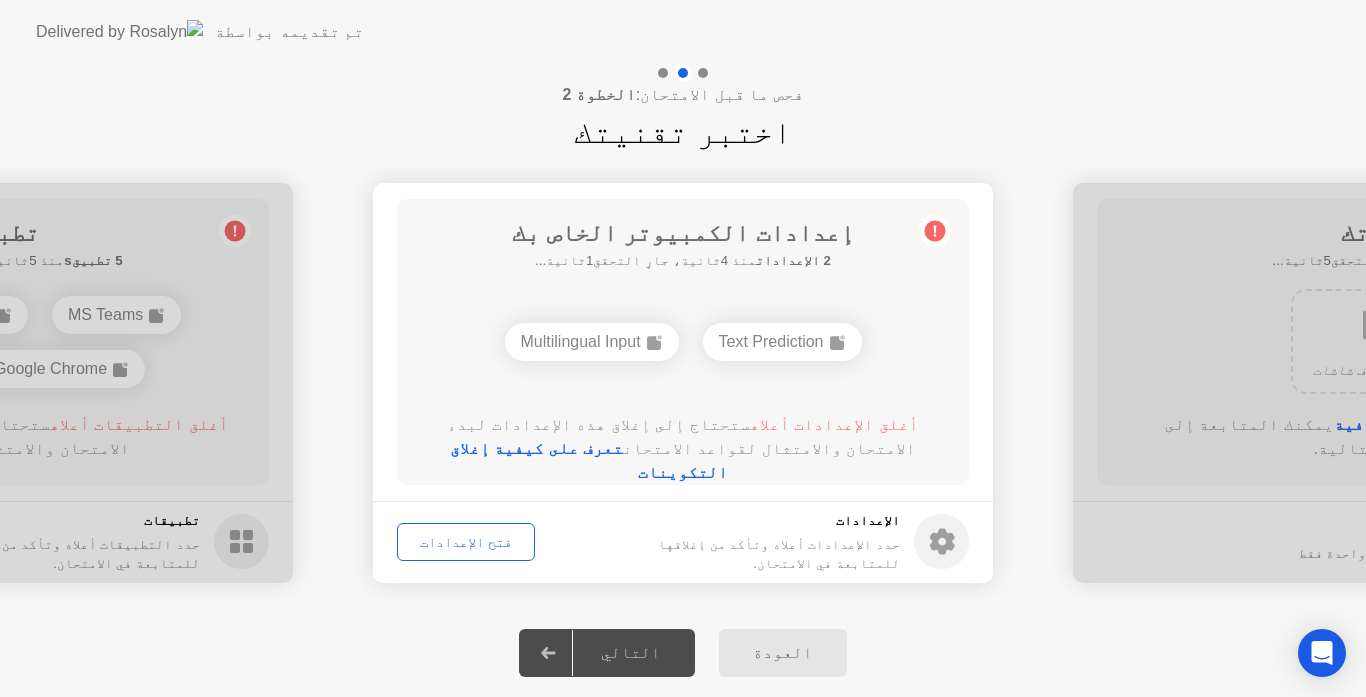 click 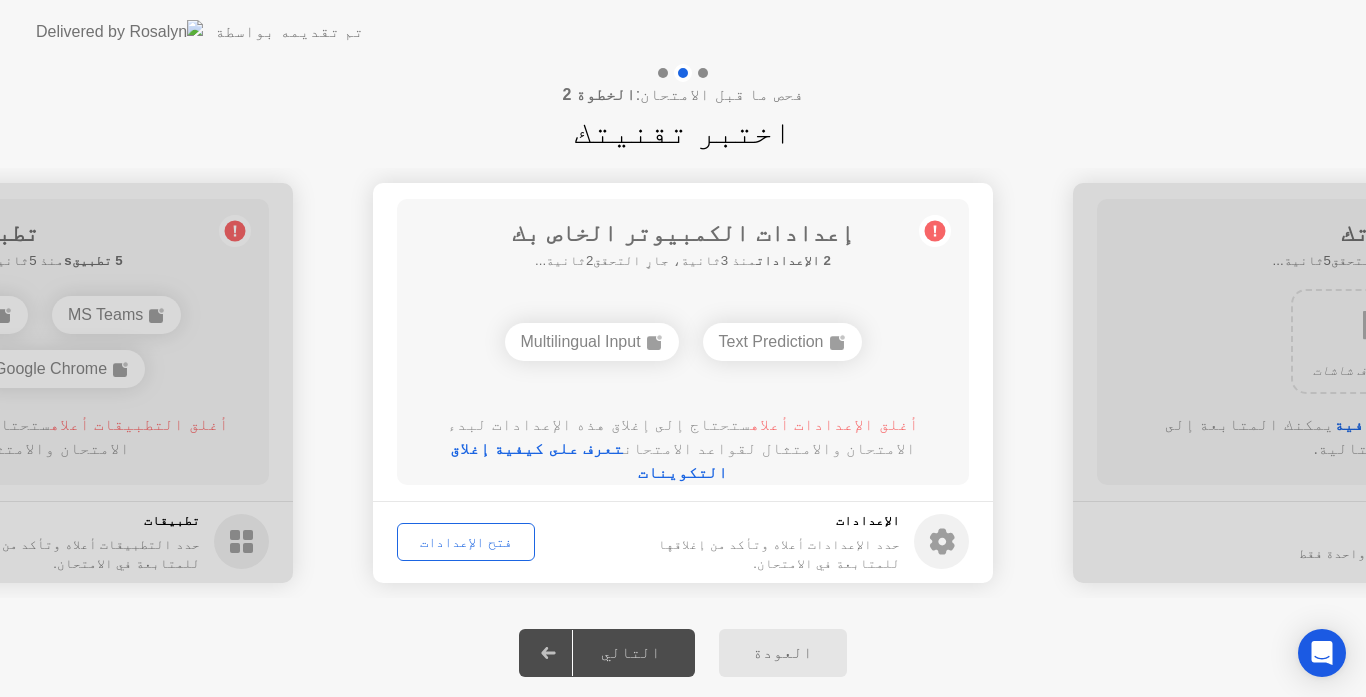 click 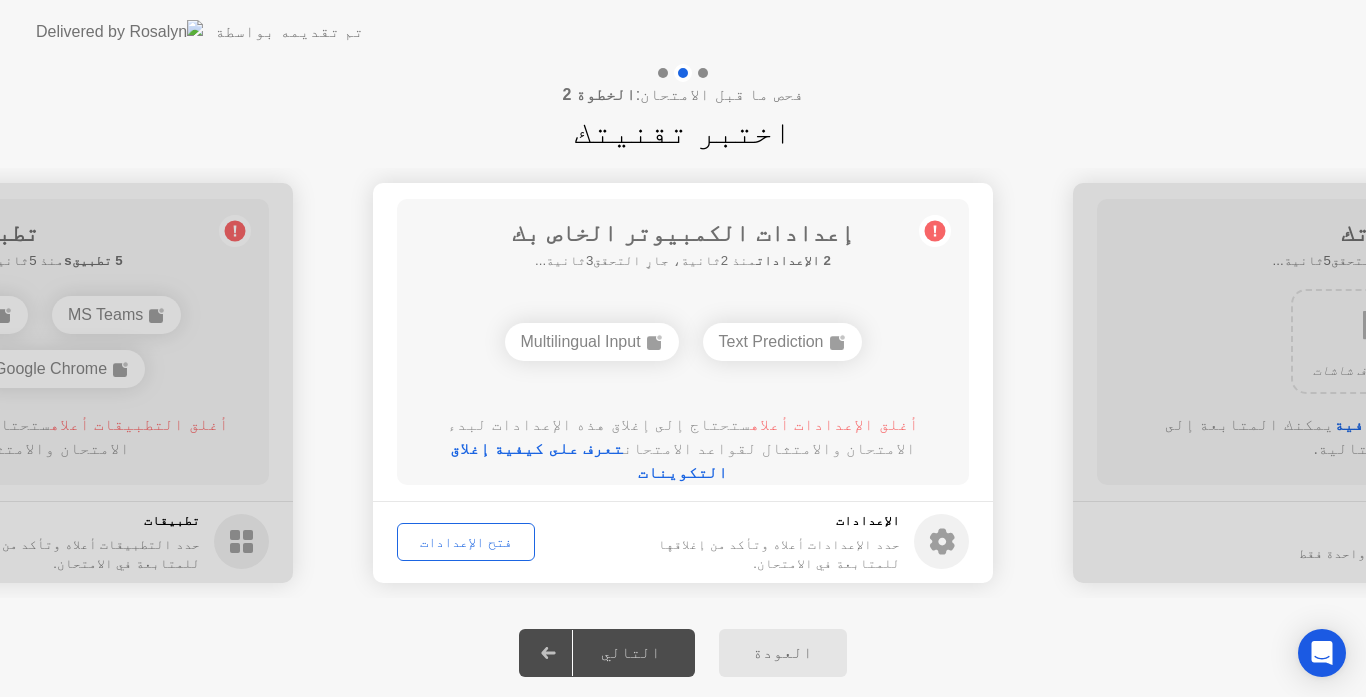 click on "فتح الإعدادات" 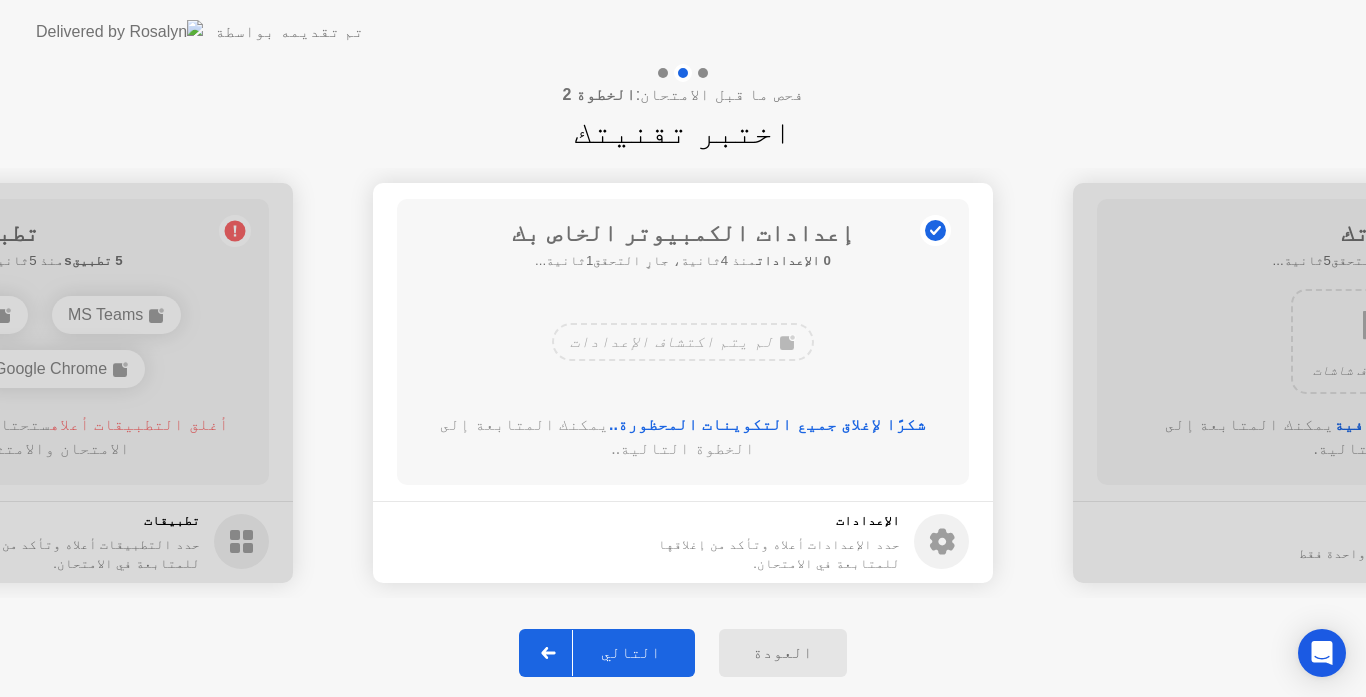 click on "إعدادات الكمبيوتر الخاص بك 0 الإعدادات  منذ 4ثانية، جارٍ التحقق1ثانية...  لم يتم اكتشاف الإعدادات  شكرًا لإغلاق جميع التكوينات المحظورة..  يمكنك المتابعة إلى الخطوة التالية.." 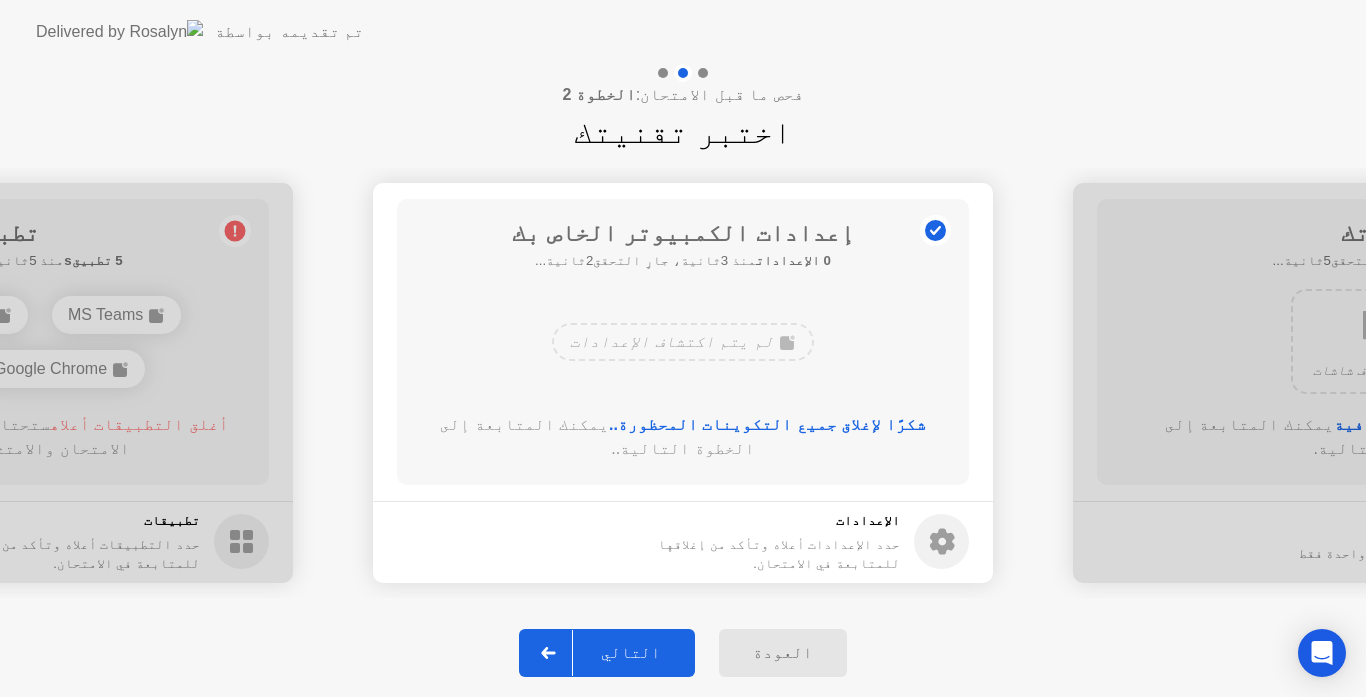 click 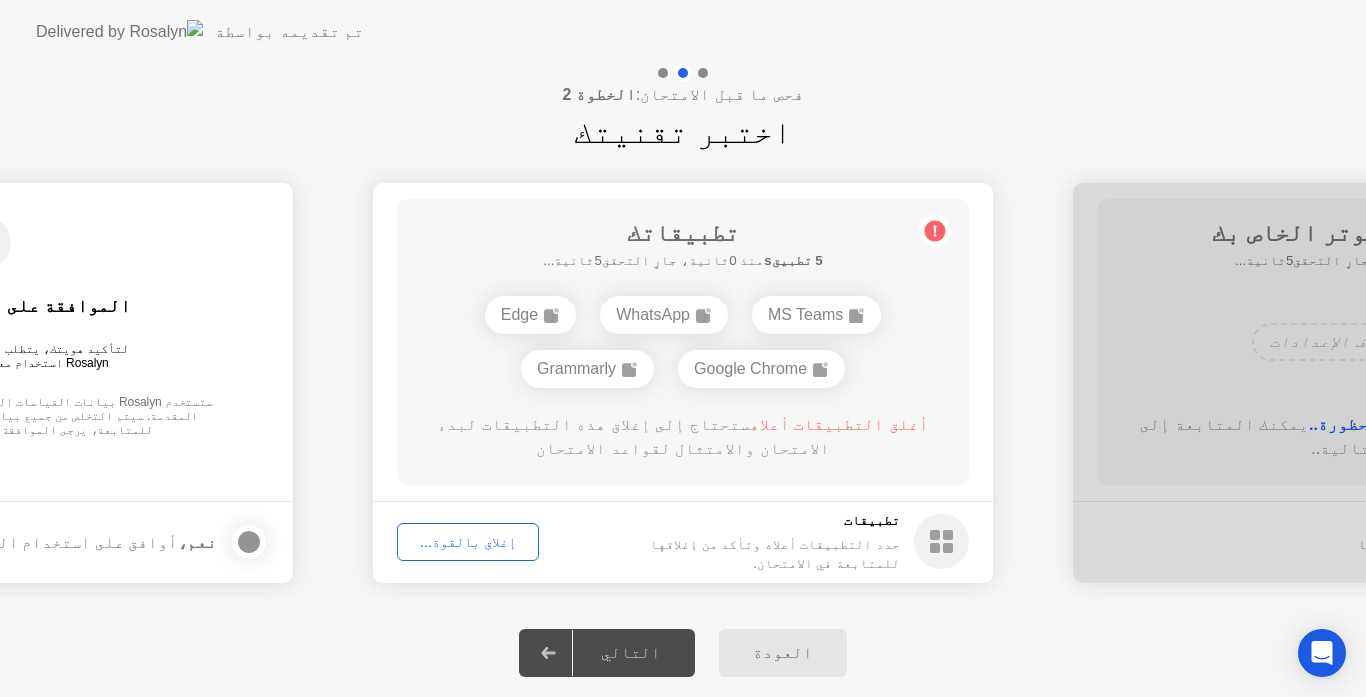 click on "إغلاق بالقوة..." 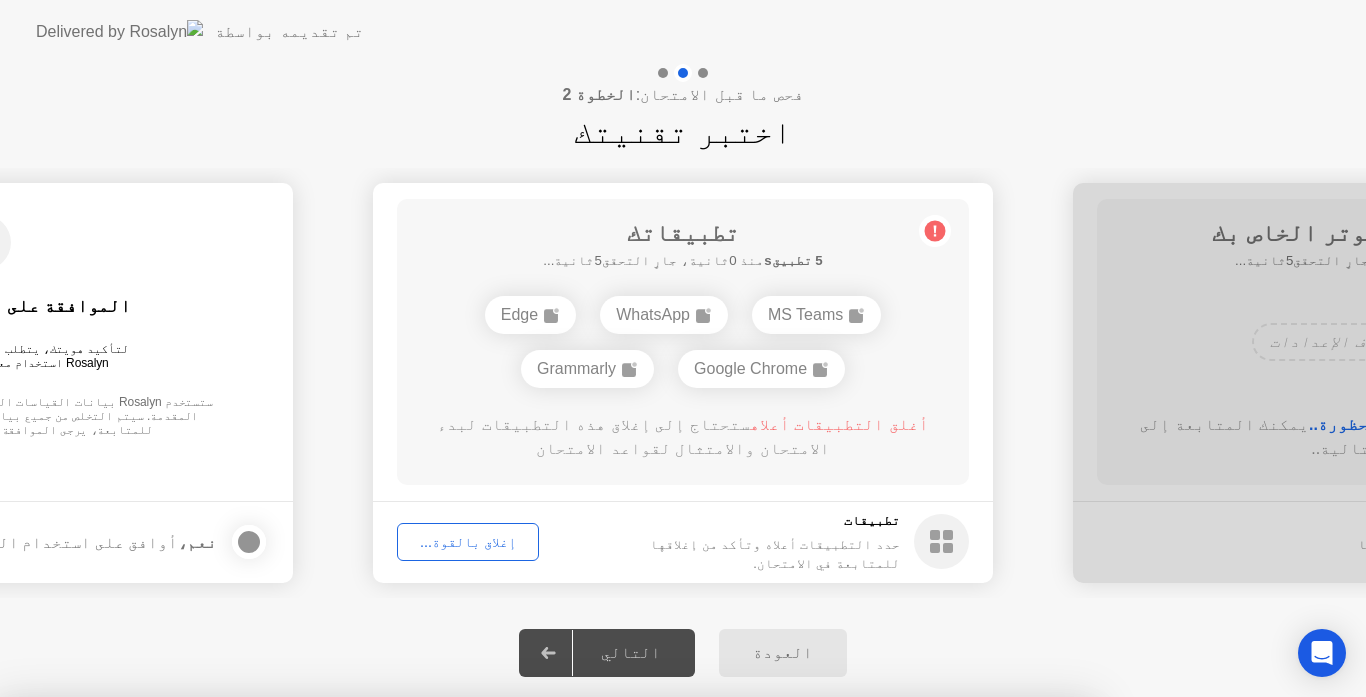 click on "تأكيد" at bounding box center [614, 1027] 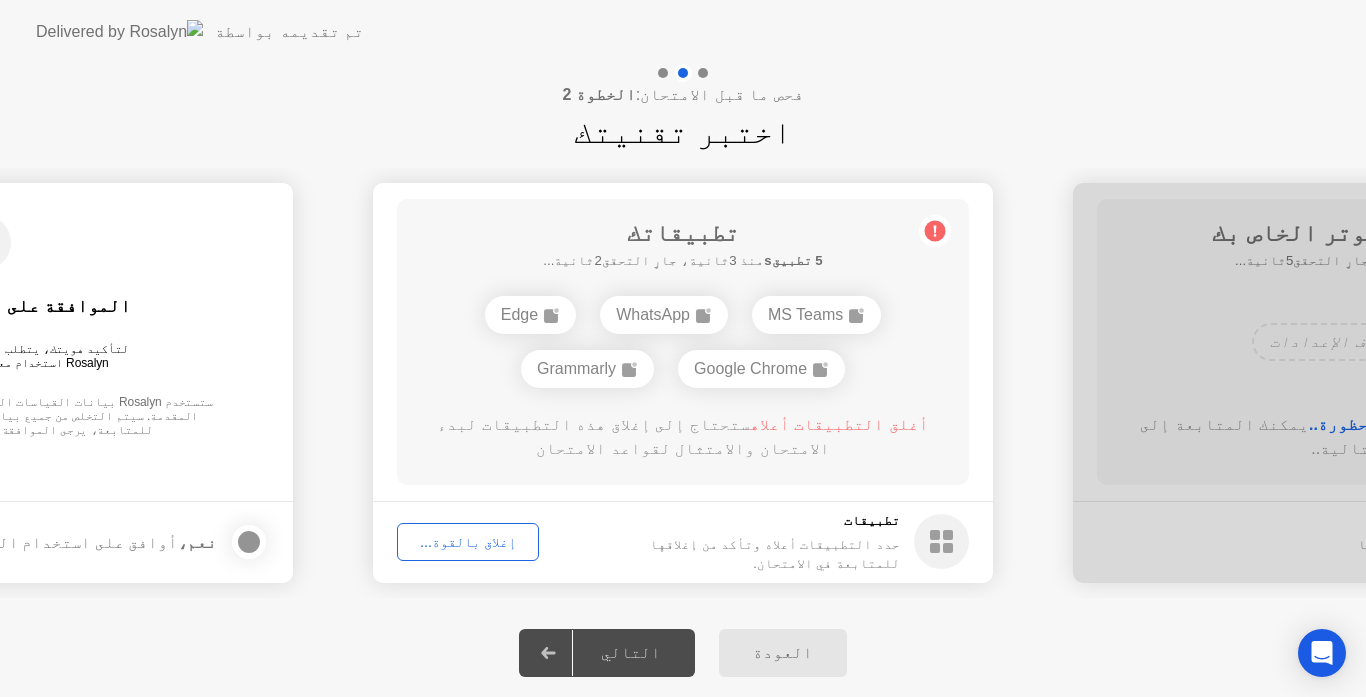 click on "إغلاق بالقوة..." 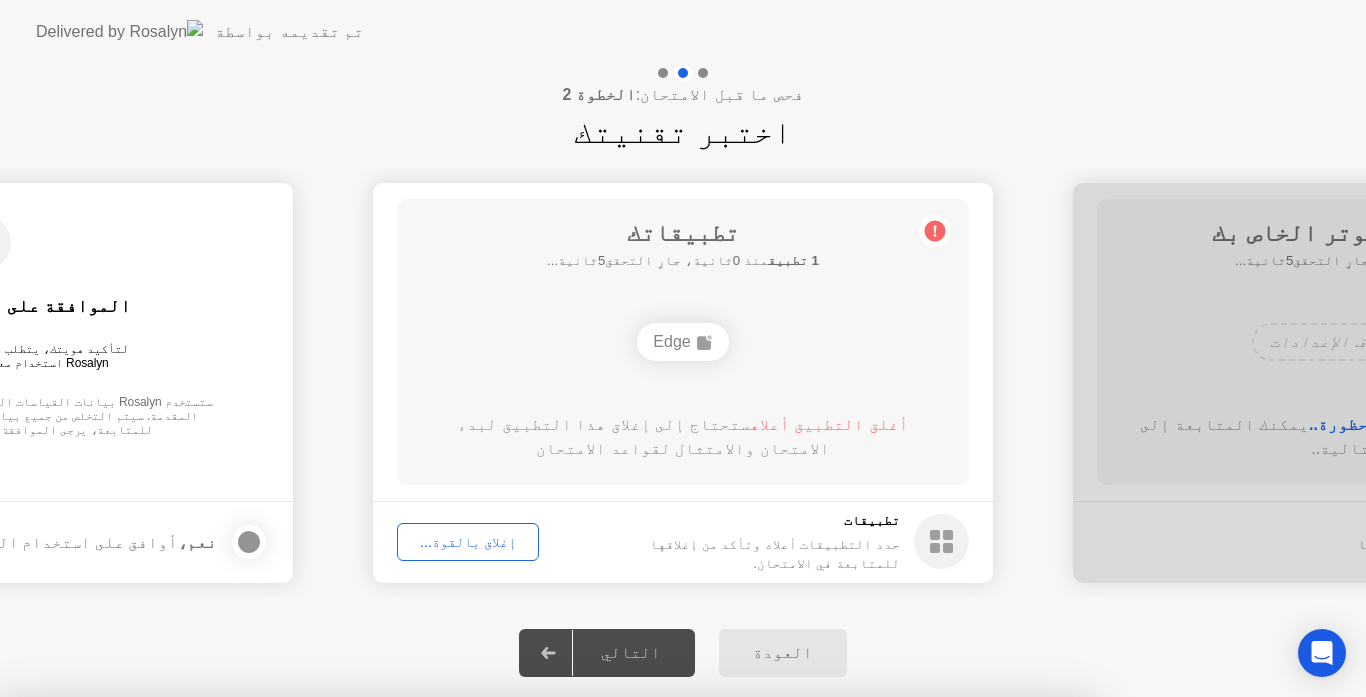click on "Edge" at bounding box center (546, 906) 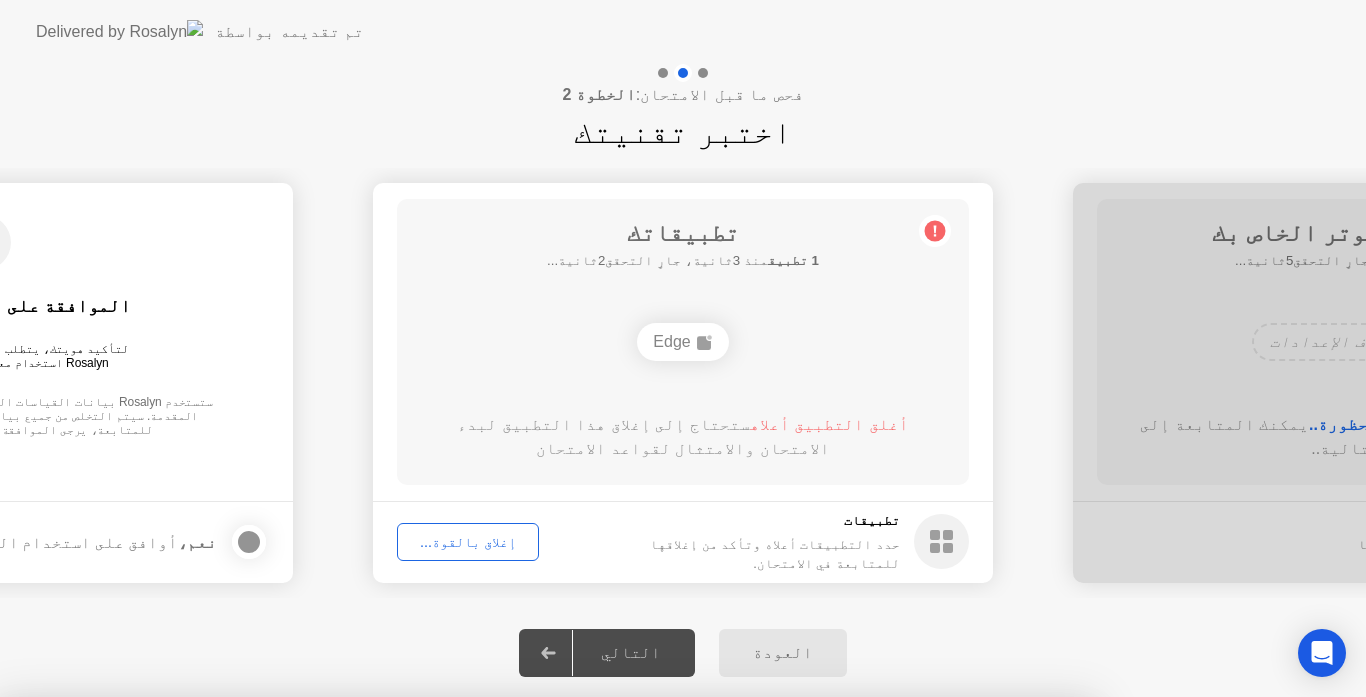 click on "تأكيد" at bounding box center (614, 973) 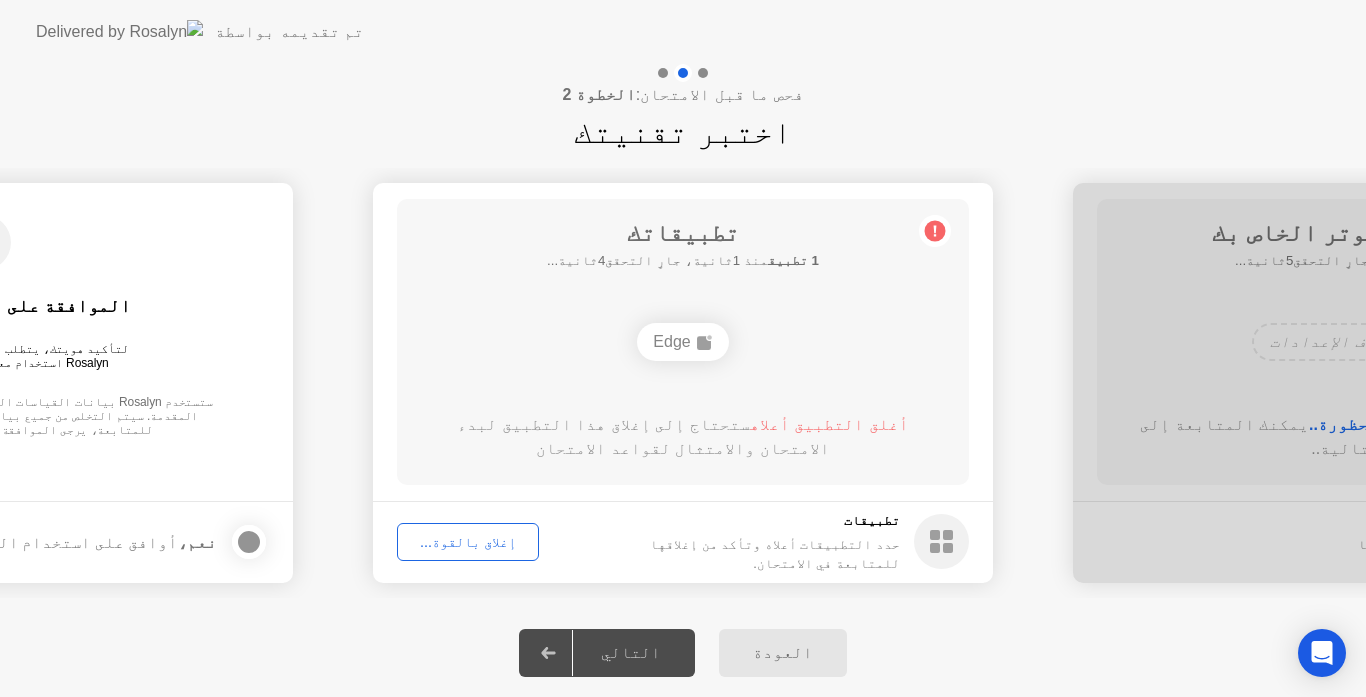 click on "إغلاق بالقوة..." 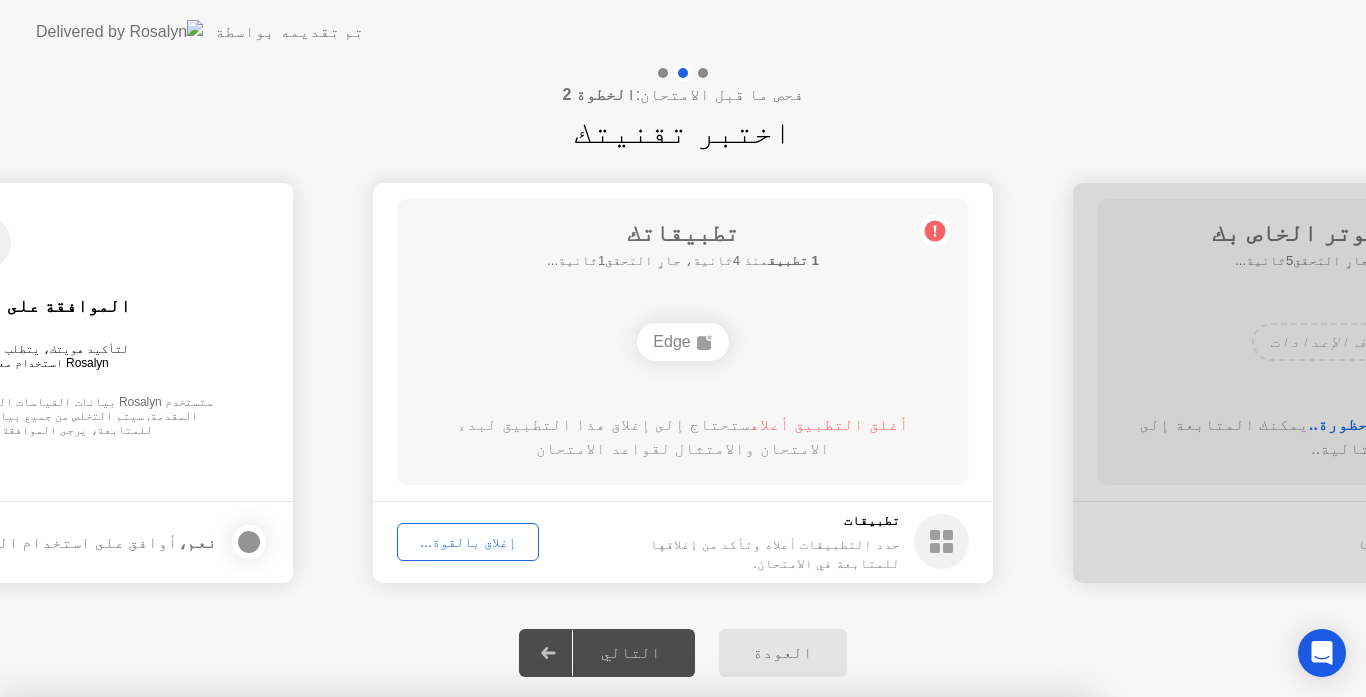 click on "Edge" at bounding box center [546, 906] 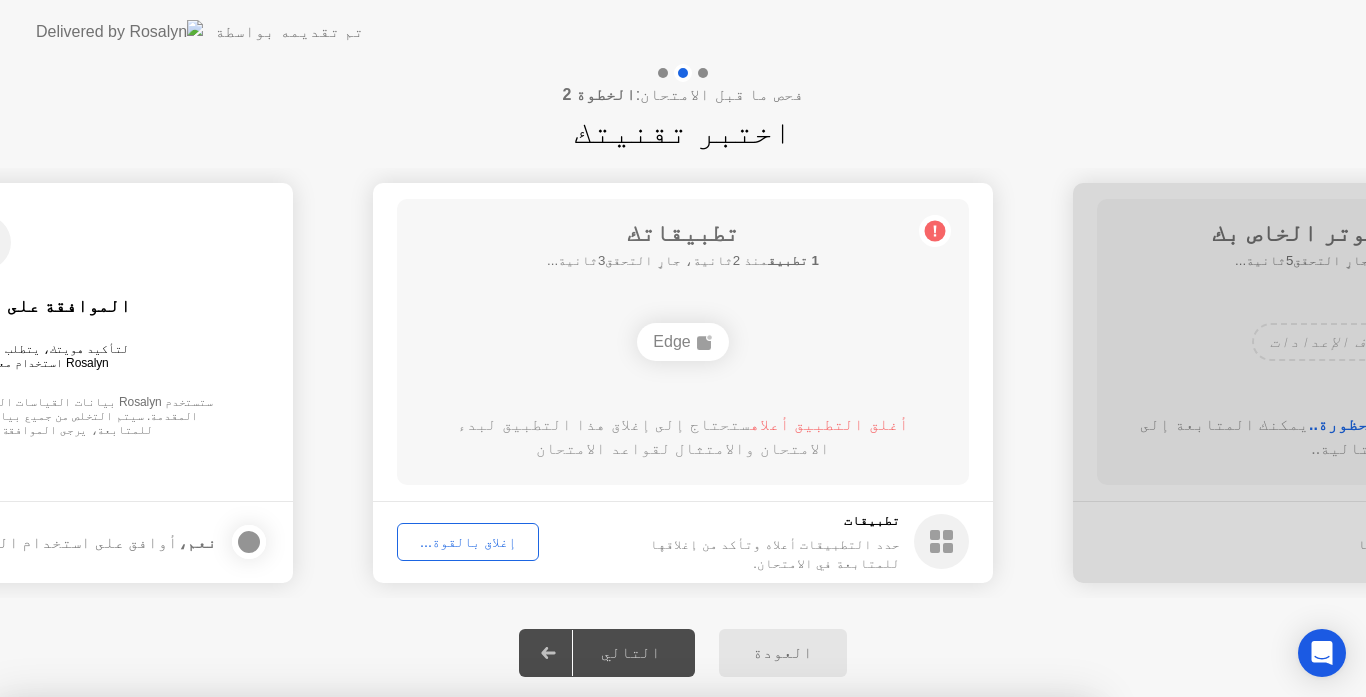 click on "تأكيد" at bounding box center (614, 973) 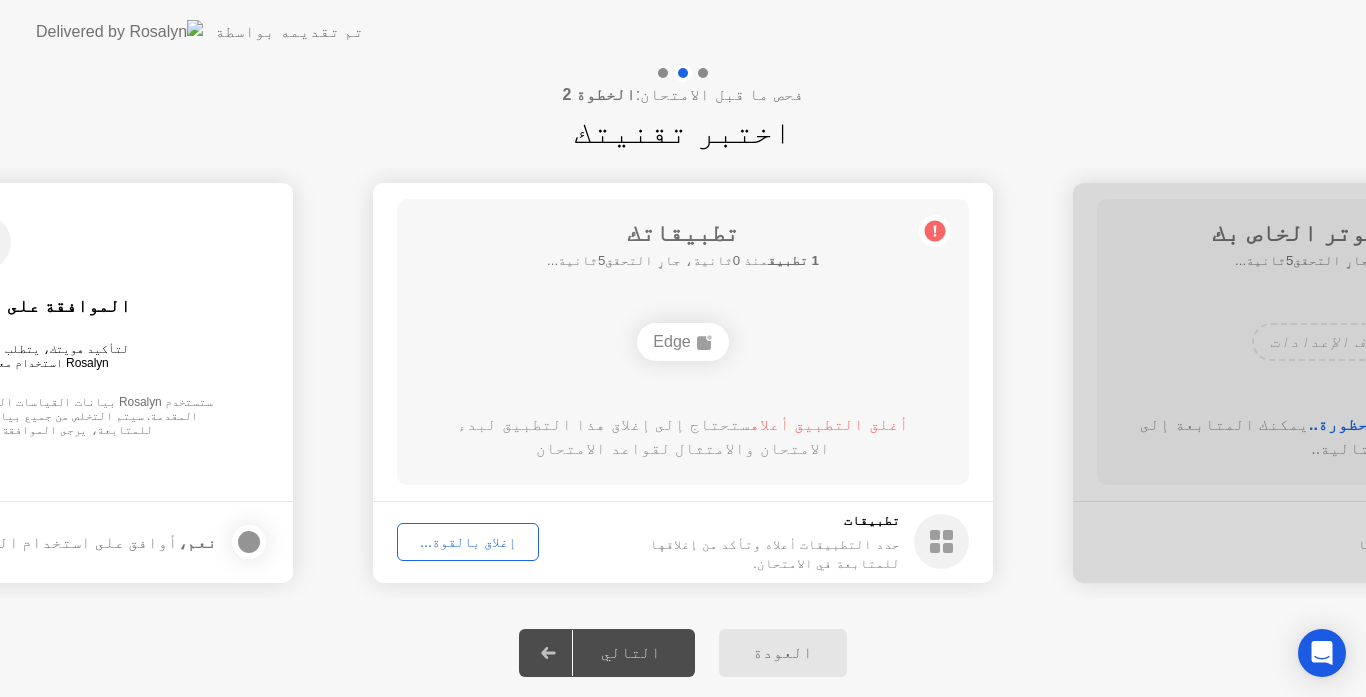 click 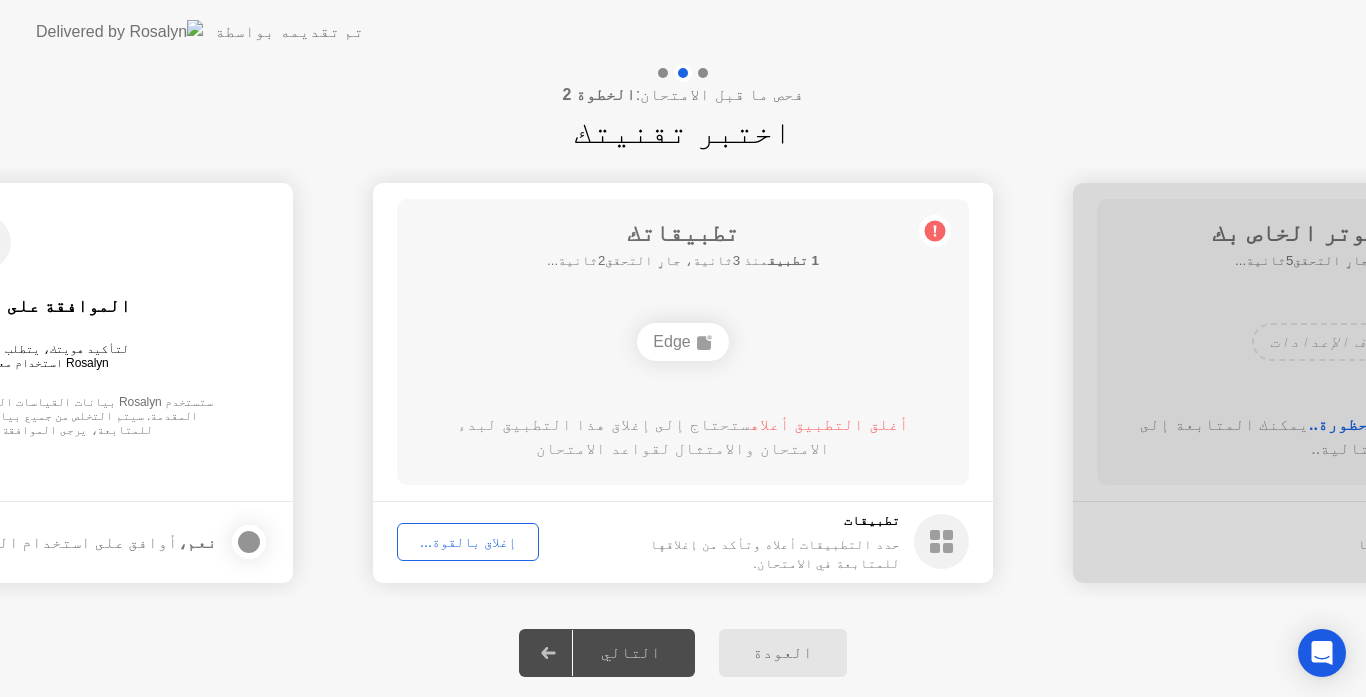click 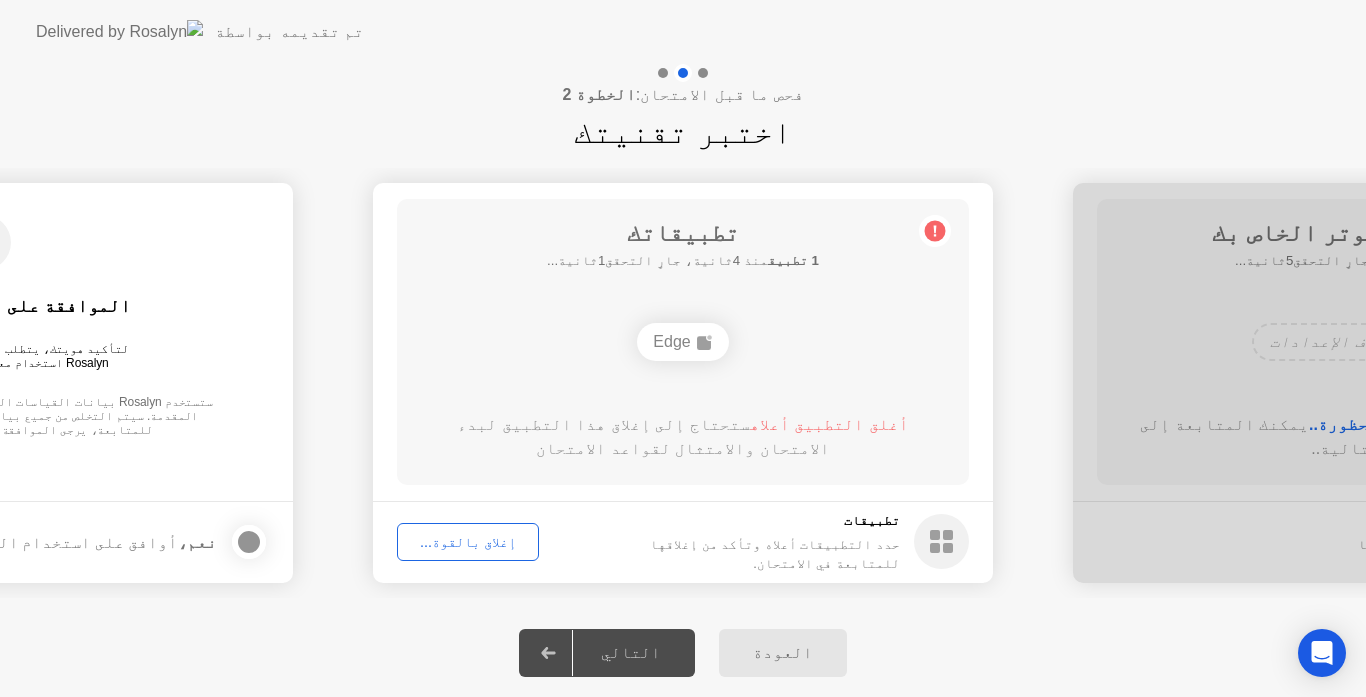 click on "إغلاق بالقوة..." 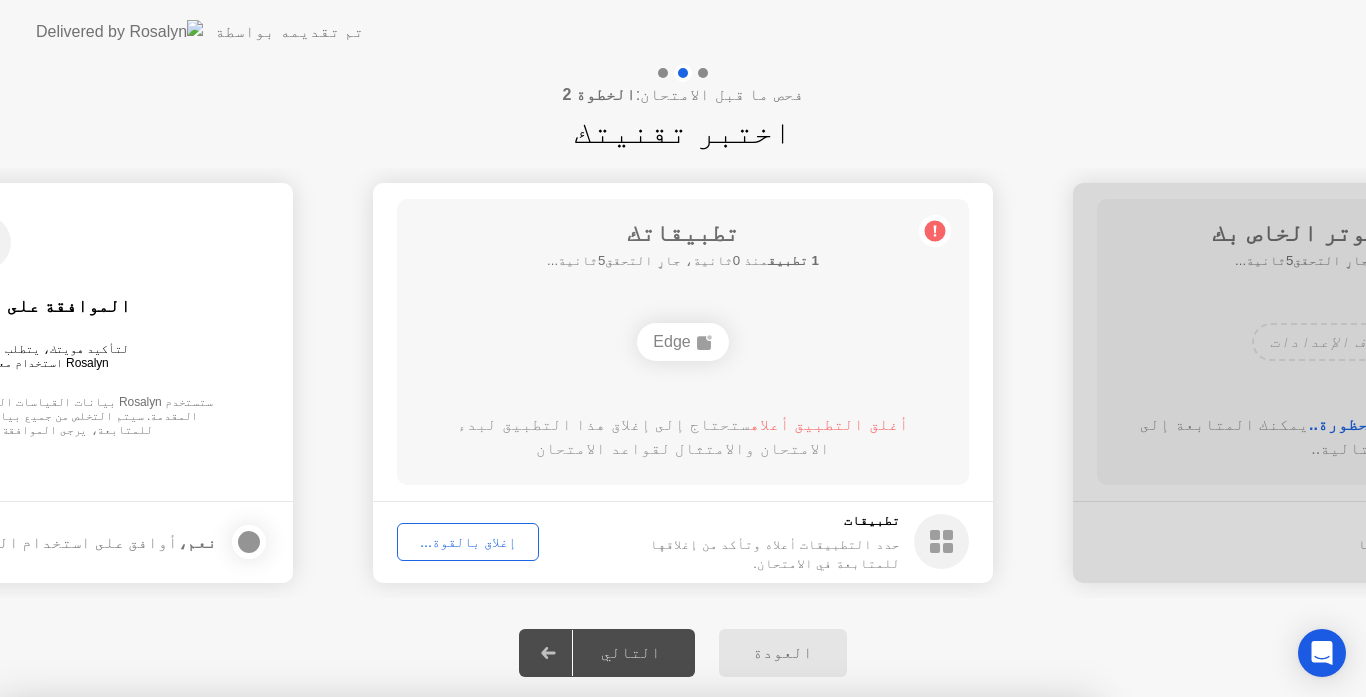 click on "إلغاء" at bounding box center (479, 973) 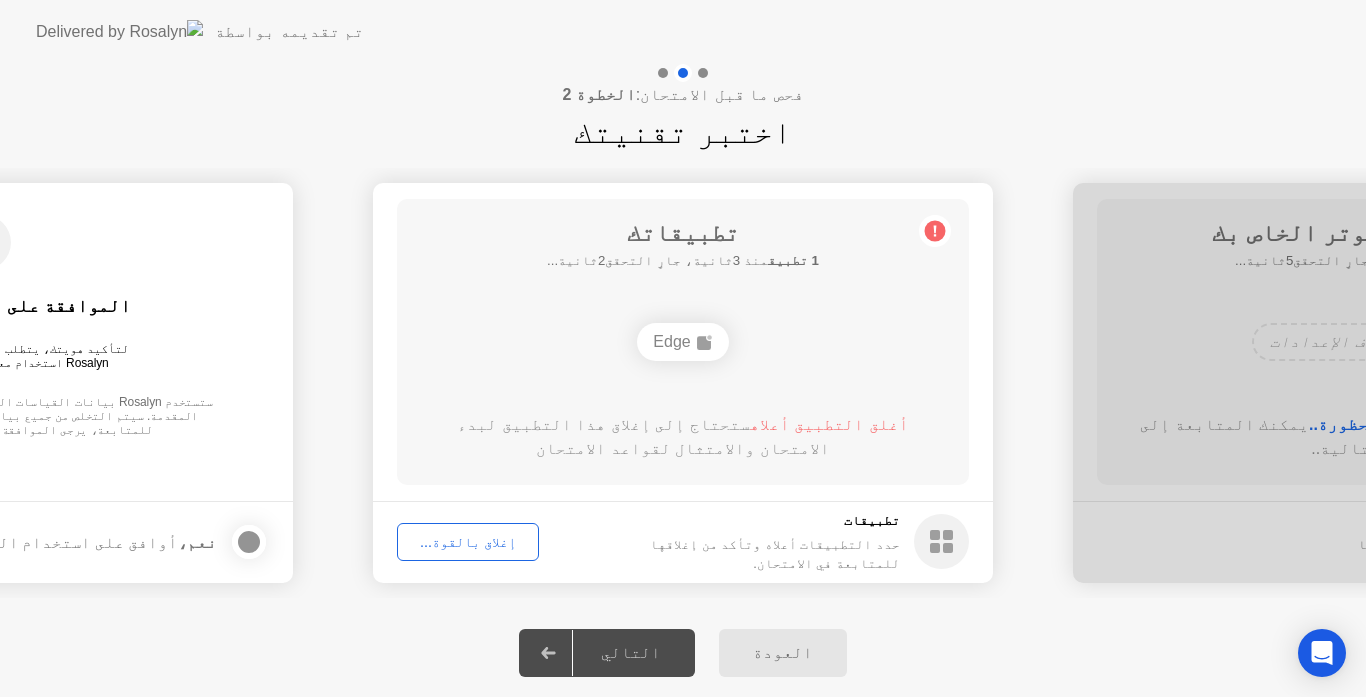 click on "إغلاق بالقوة..." 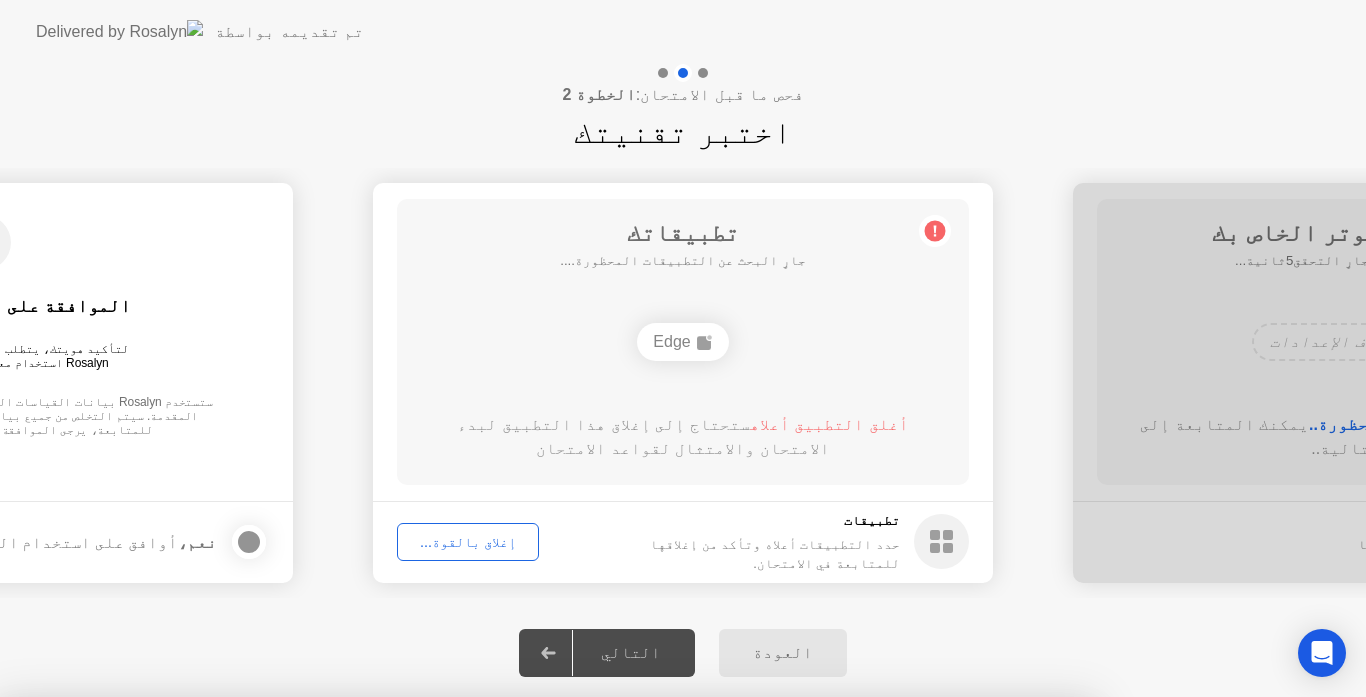 click on "تأكيد" at bounding box center (614, 973) 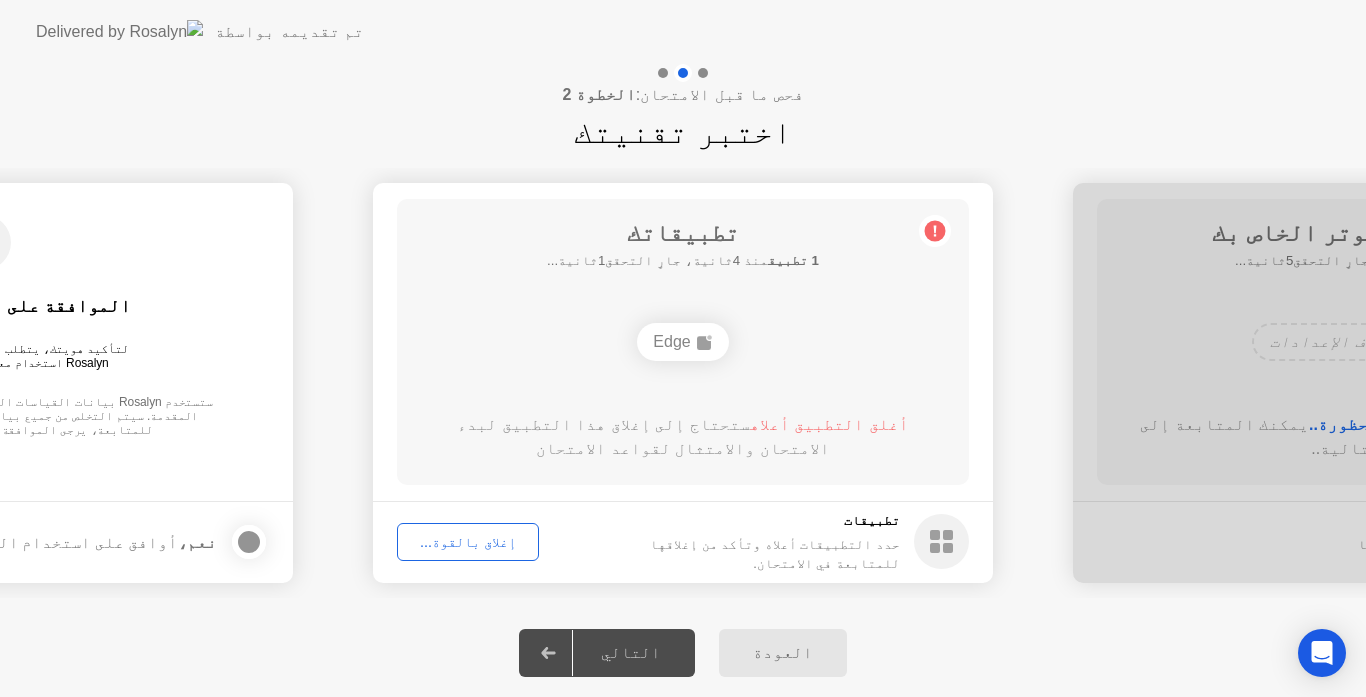 click 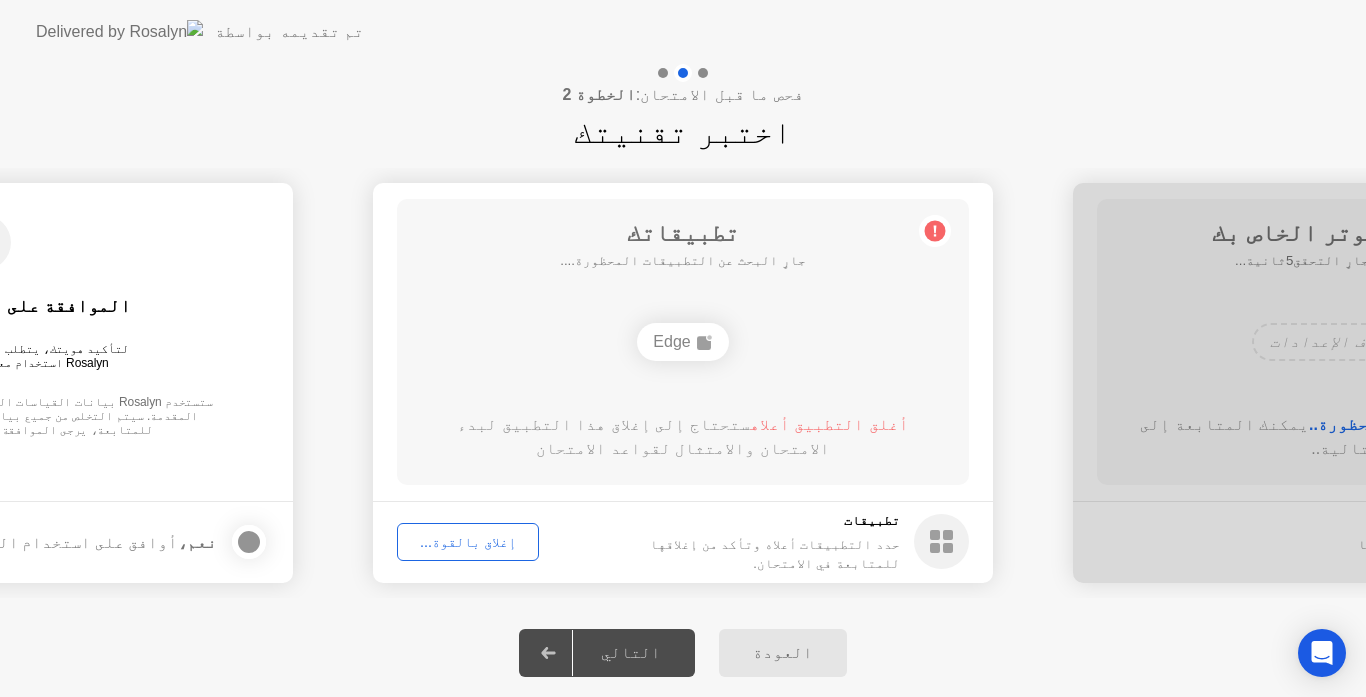 click 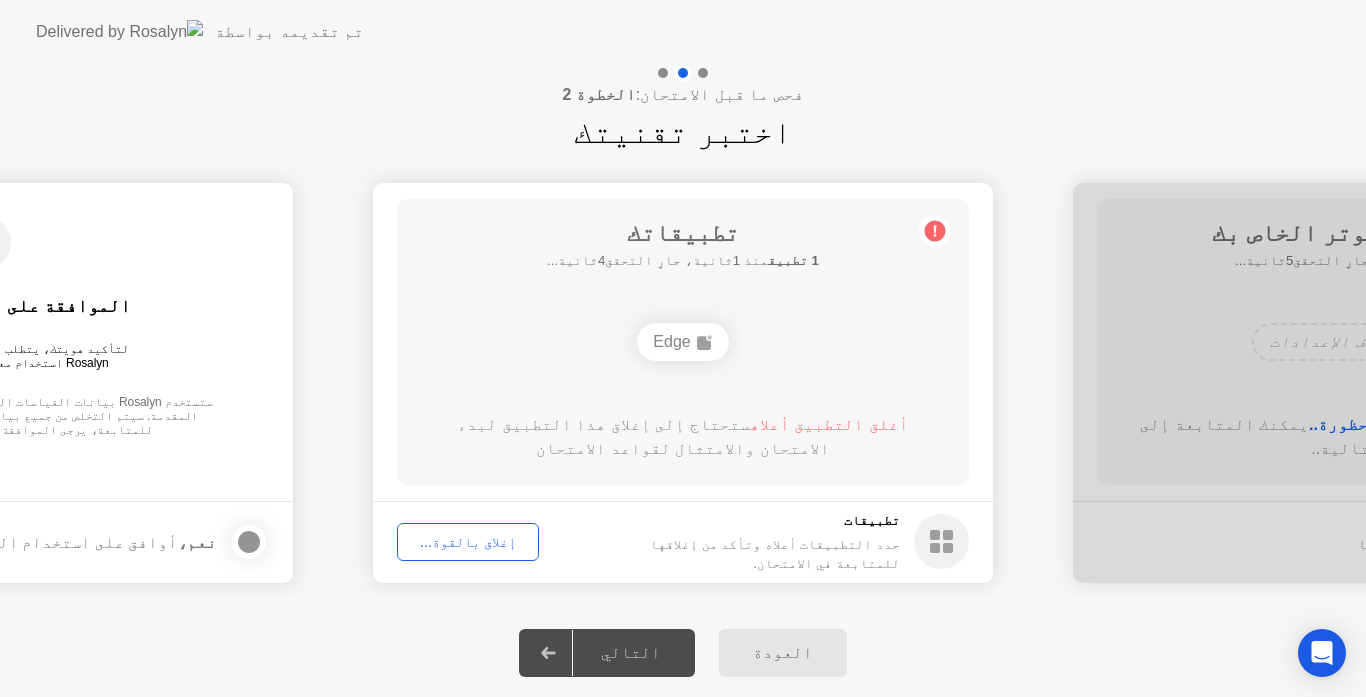 click on "أغلق التطبيق أعلاه" 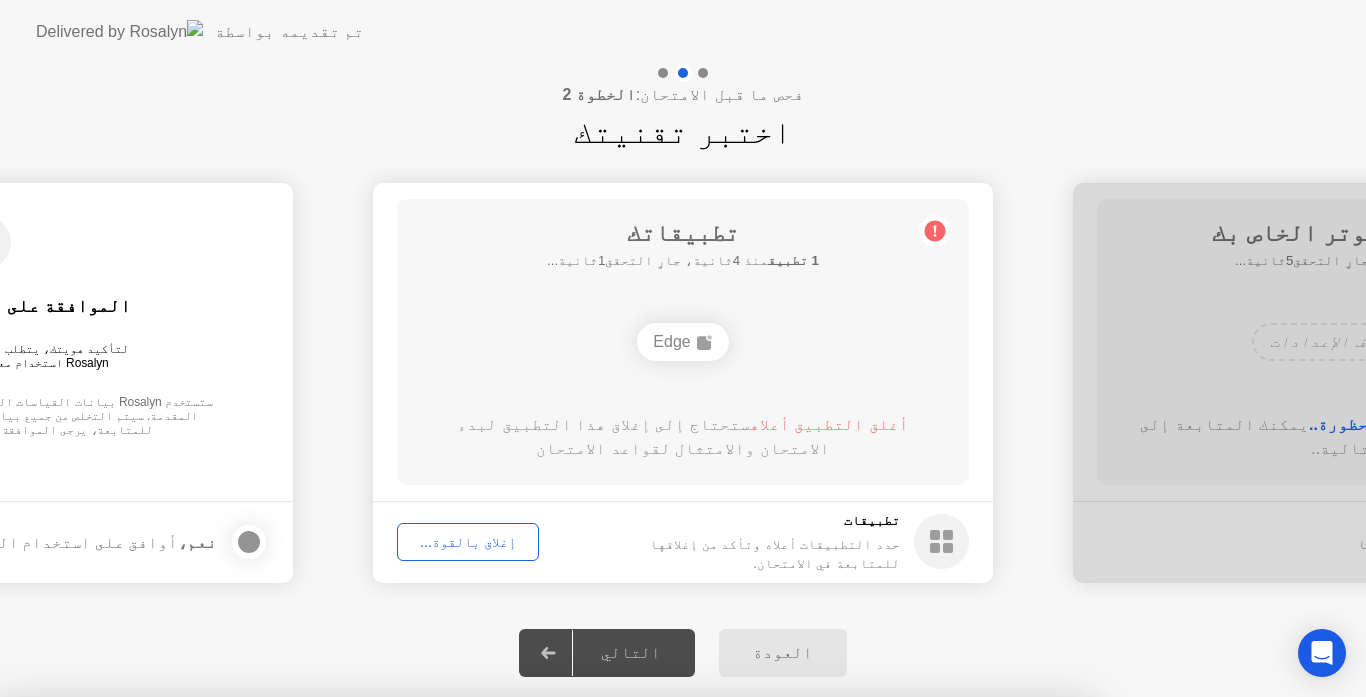 click at bounding box center (683, 697) 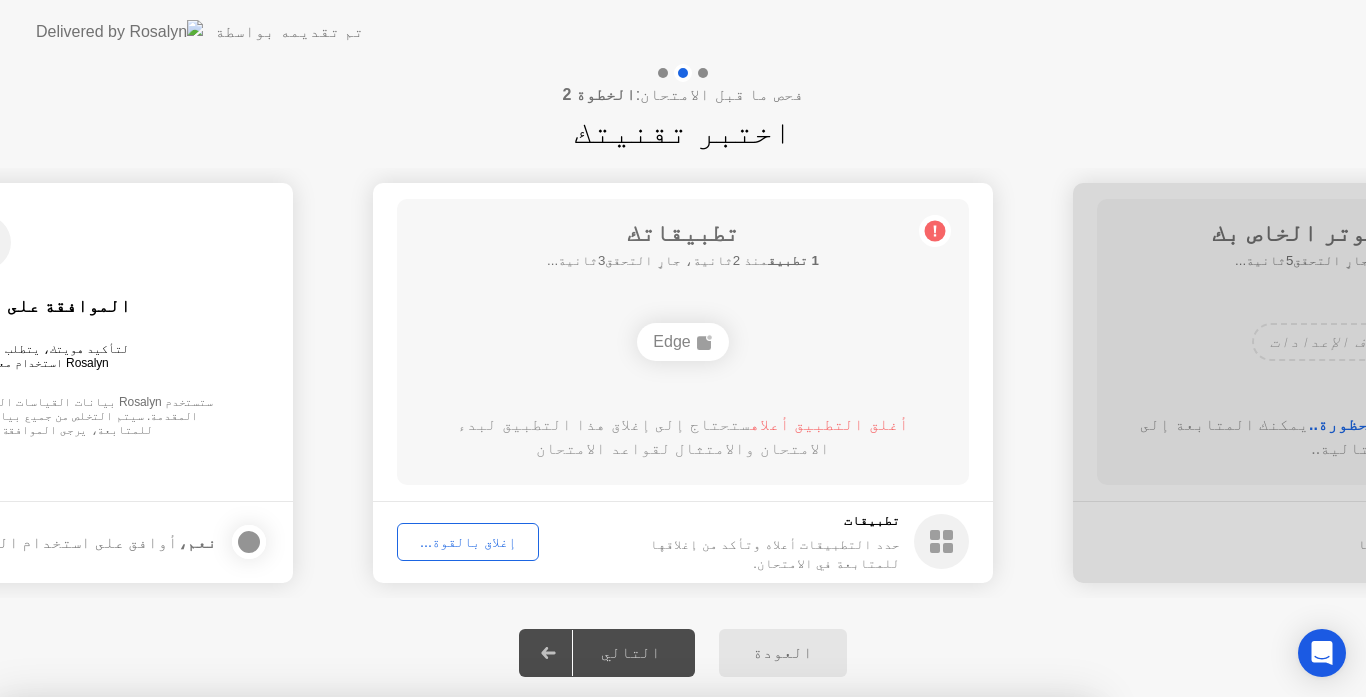 click on "تأكيد" at bounding box center [614, 973] 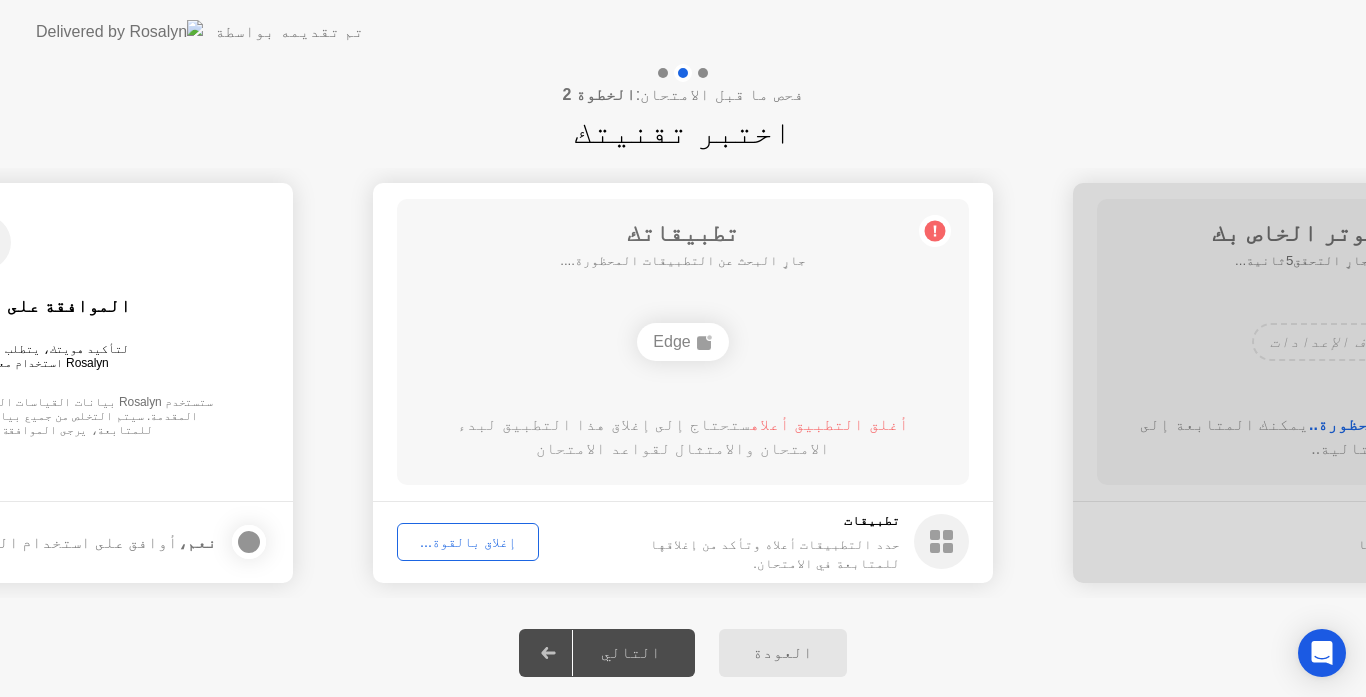 click on "أغلق التطبيق أعلاه  ستحتاج إلى إغلاق هذا التطبيق لبدء الامتحان والامتثال لقواعد الامتحان" 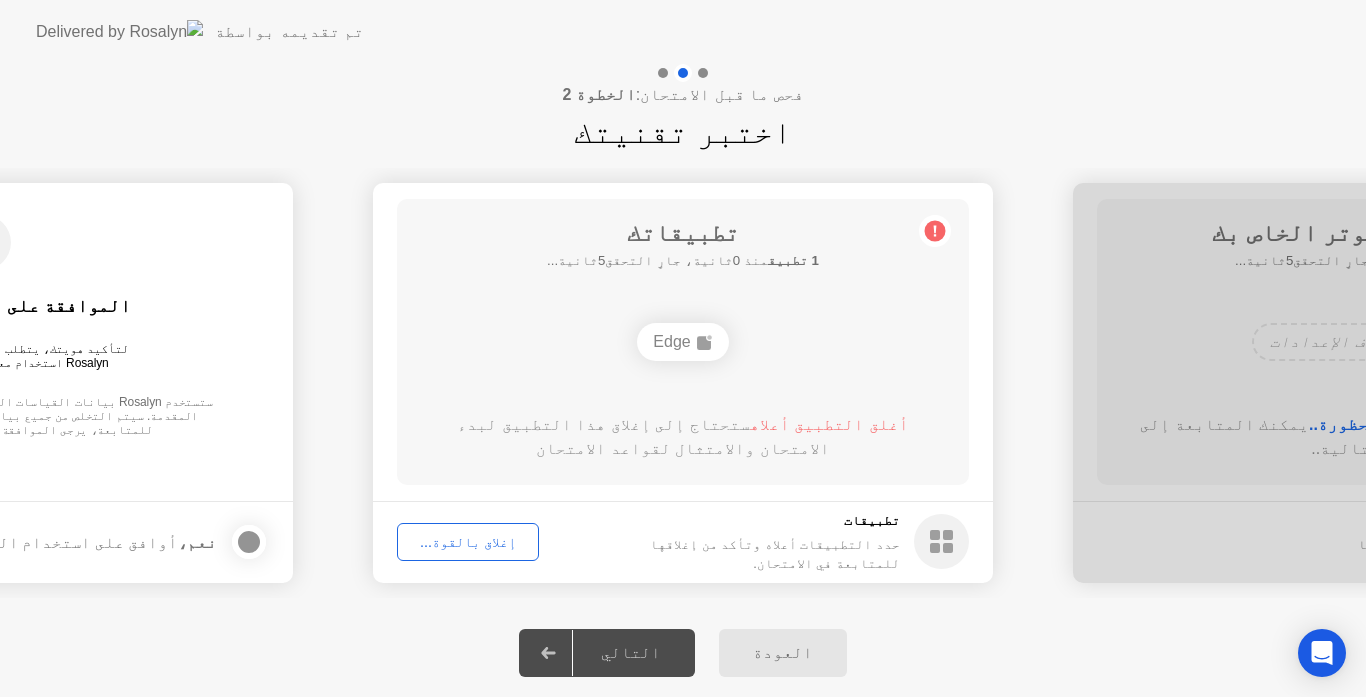 click on "إغلاق بالقوة..." 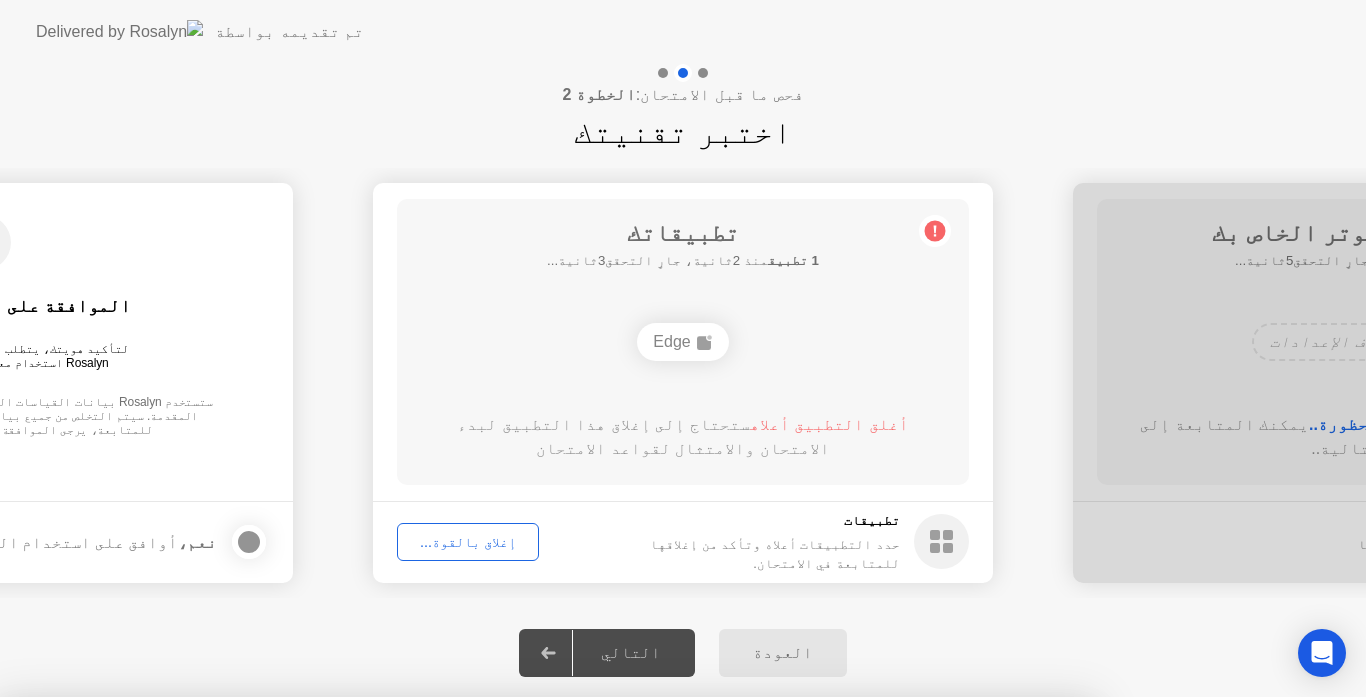 click on "تأكيد" at bounding box center (614, 973) 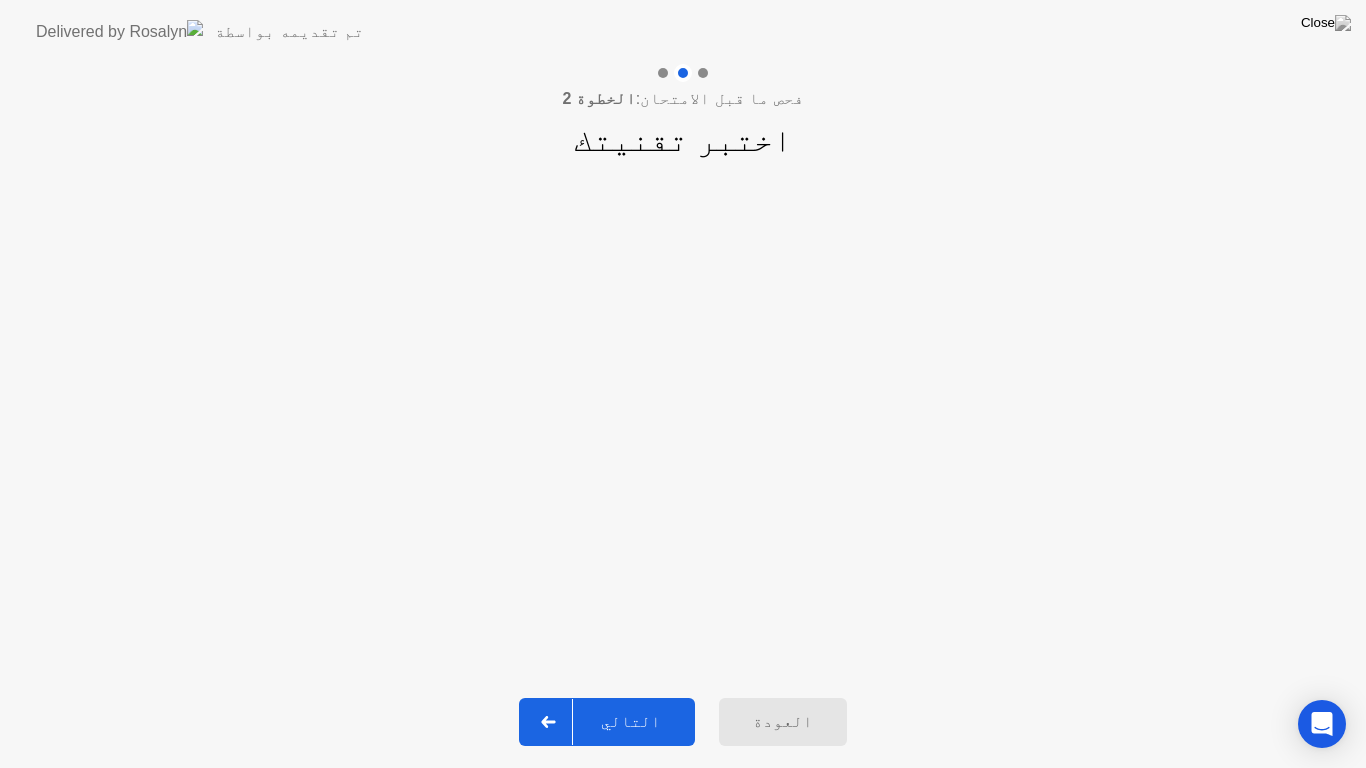 click 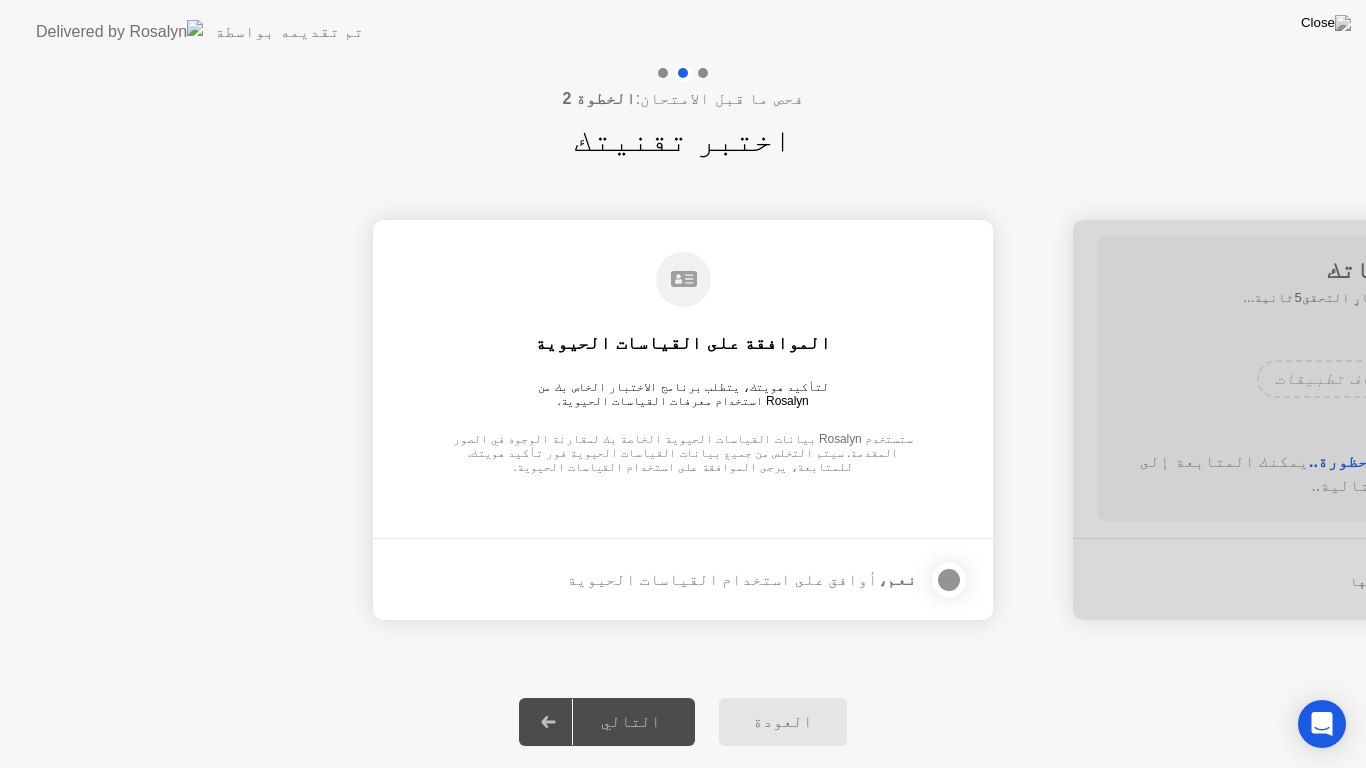 click on "نعم،  أوافق على استخدام القياسات الحيوية" 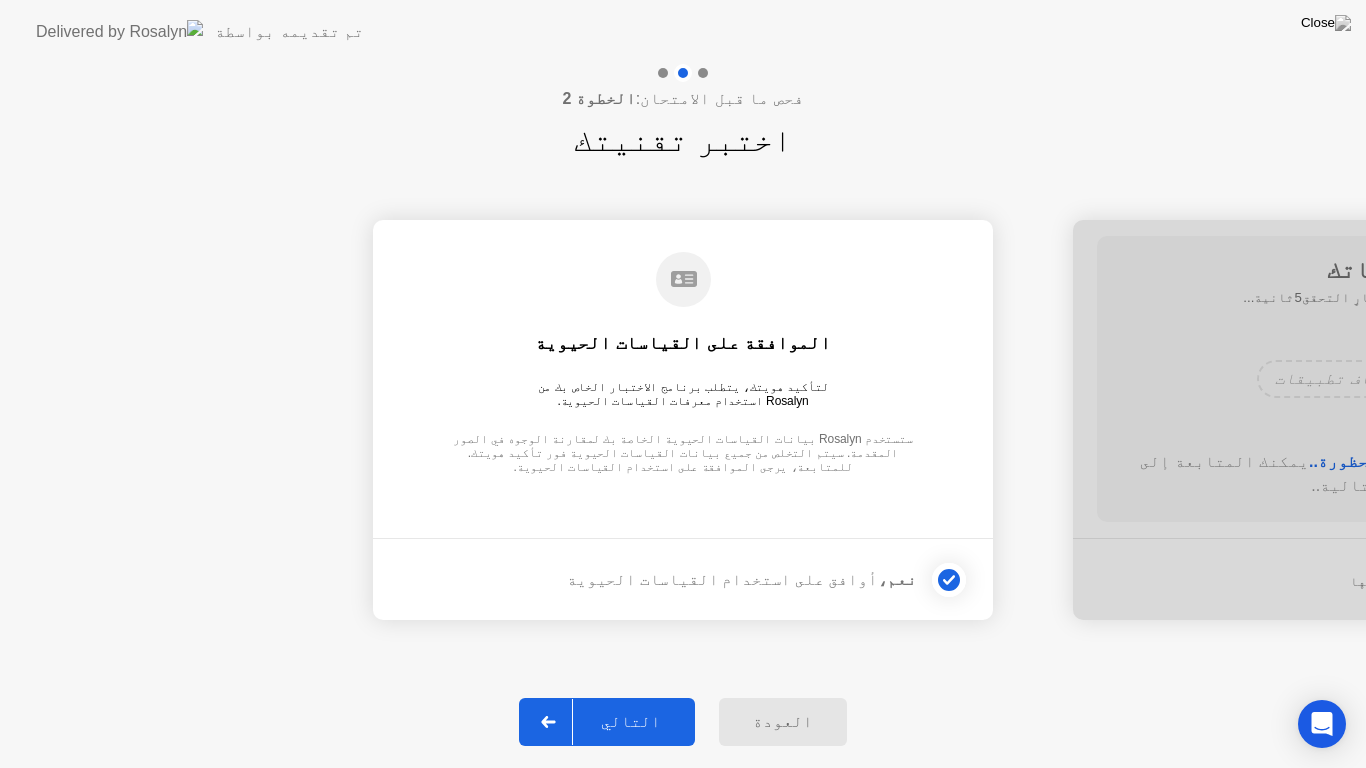 click 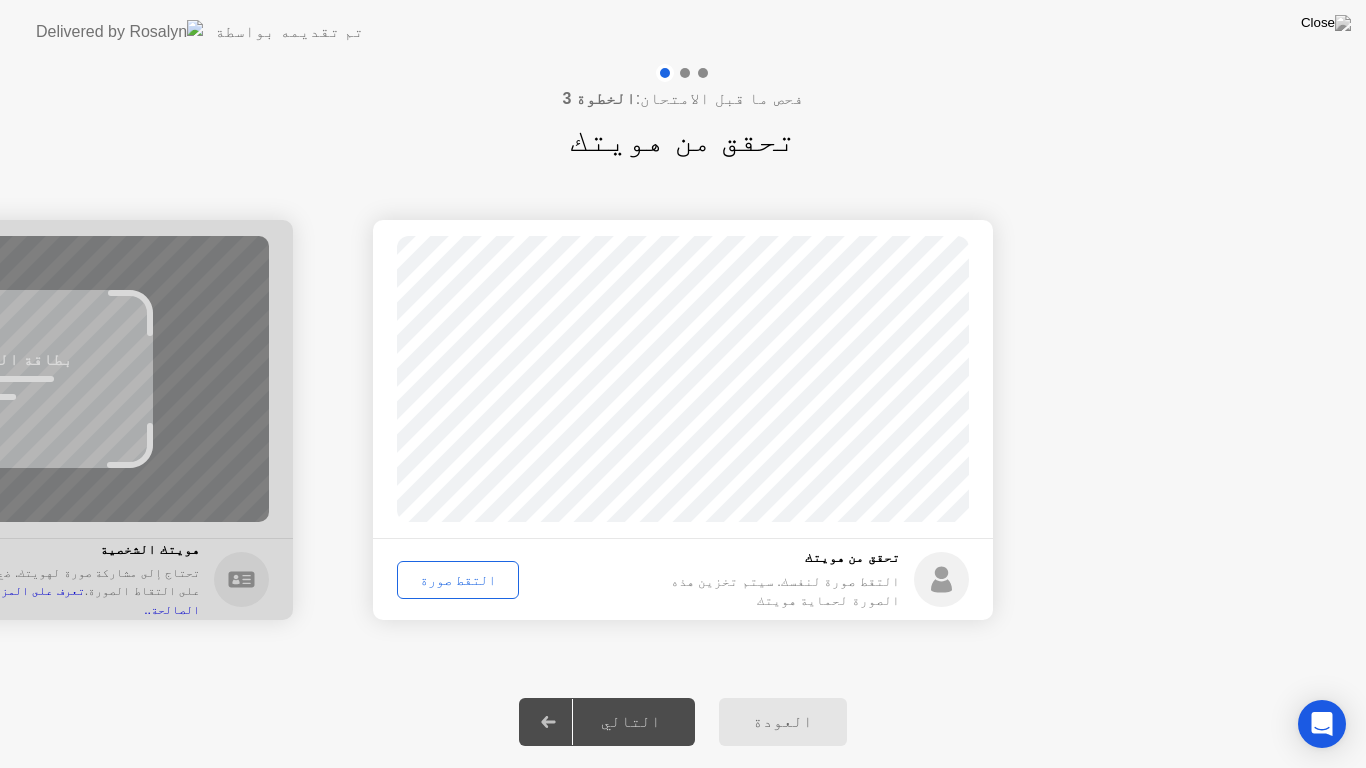 click on "التقط صورة" 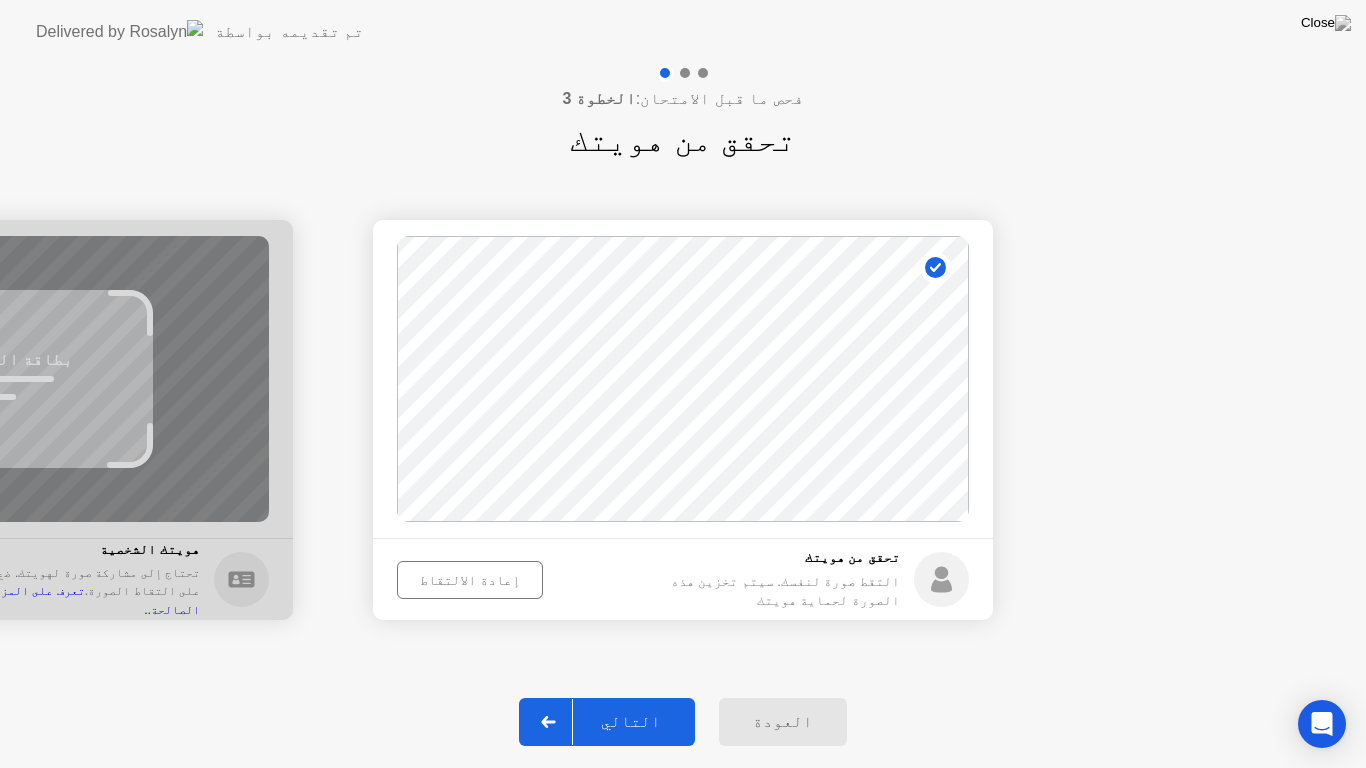 click 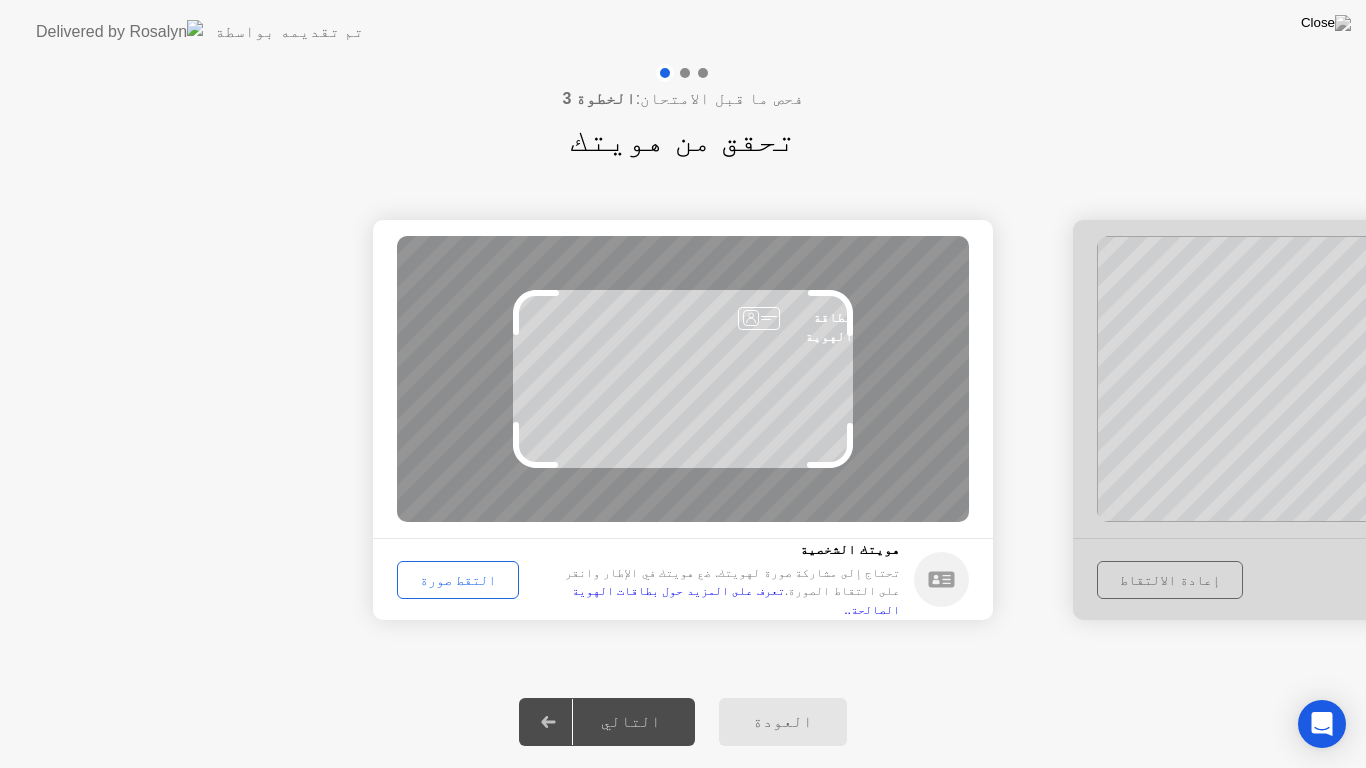 click on "التقط صورة" 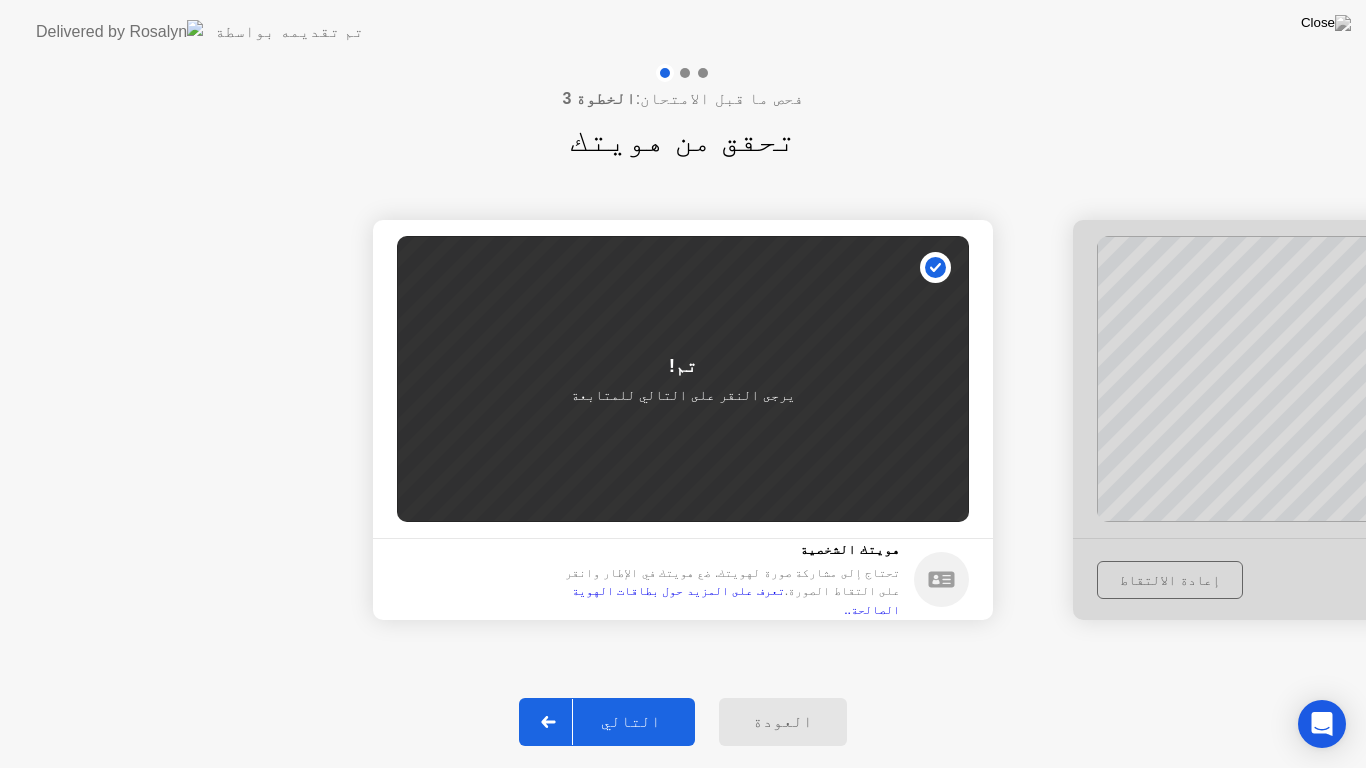 click 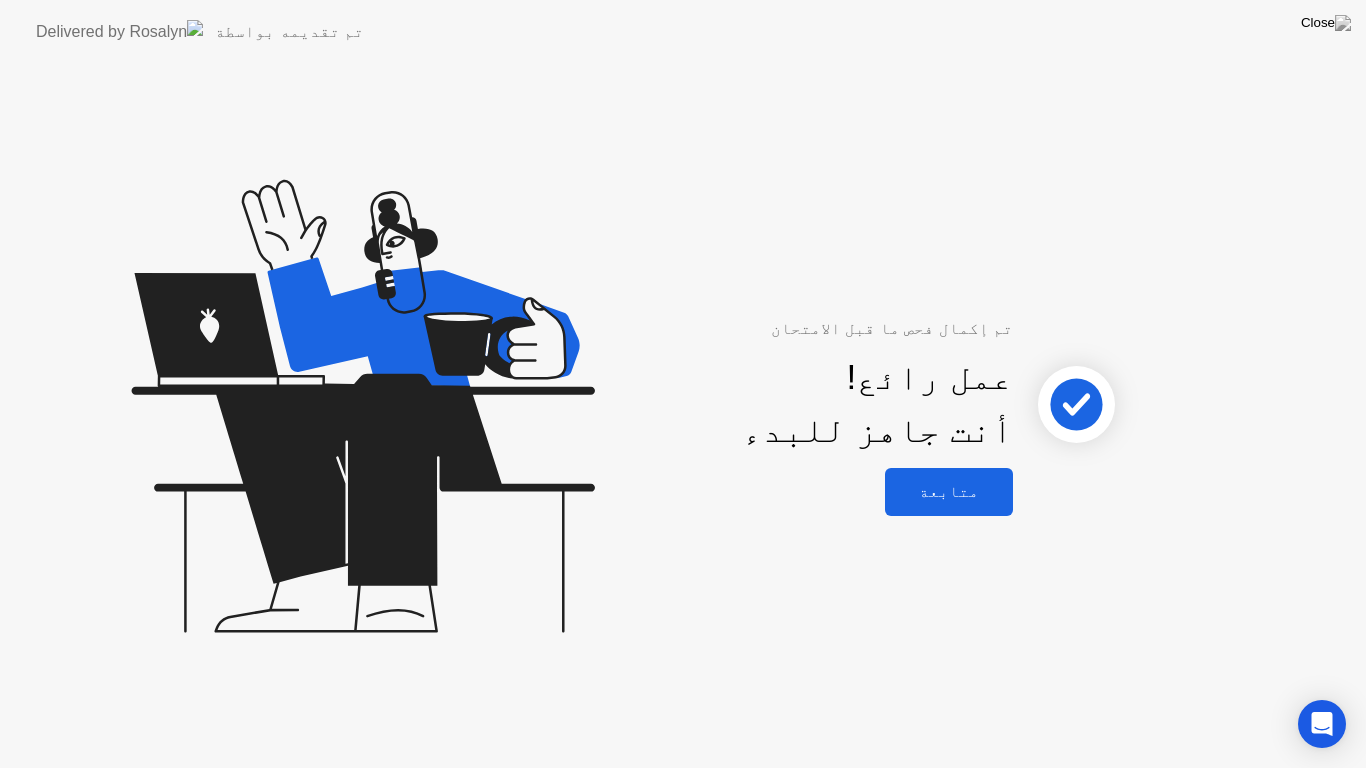 click on "متابعة" 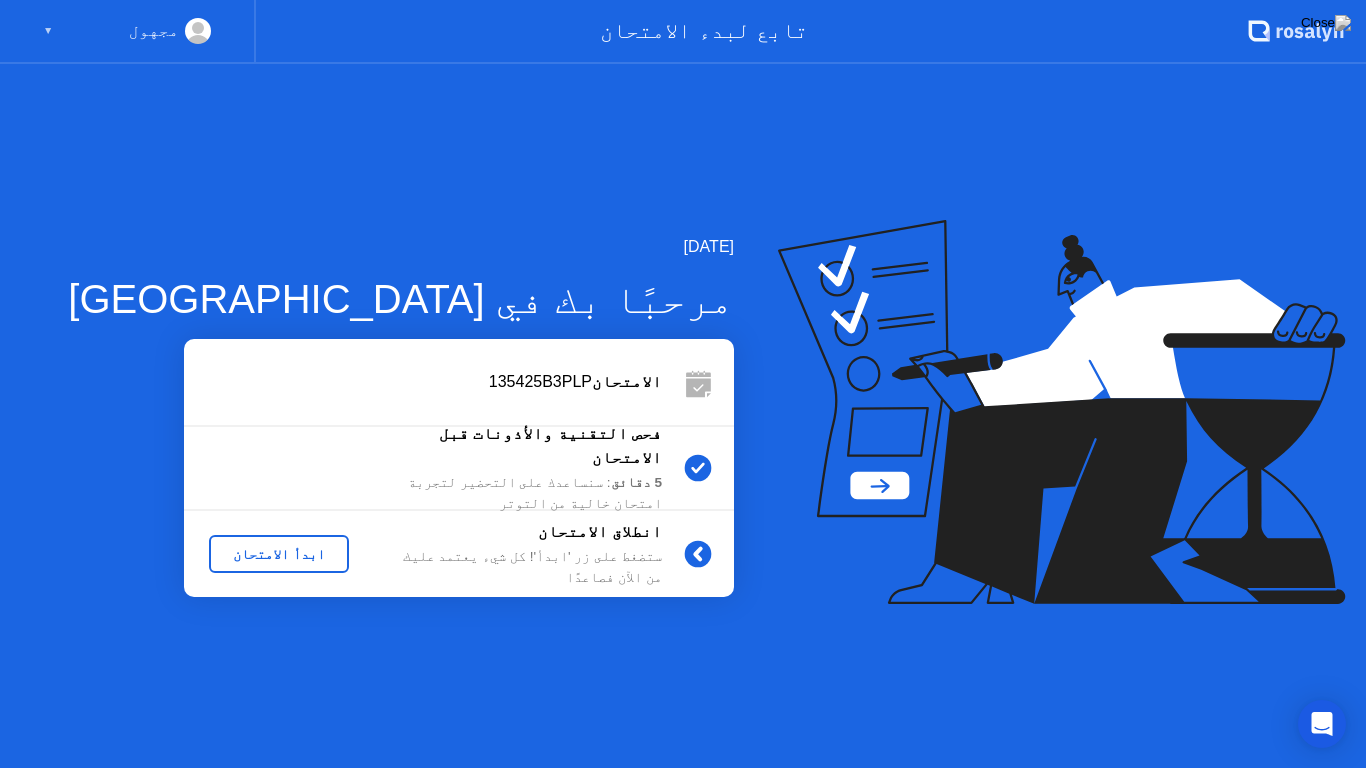 click on "ابدأ الامتحان" 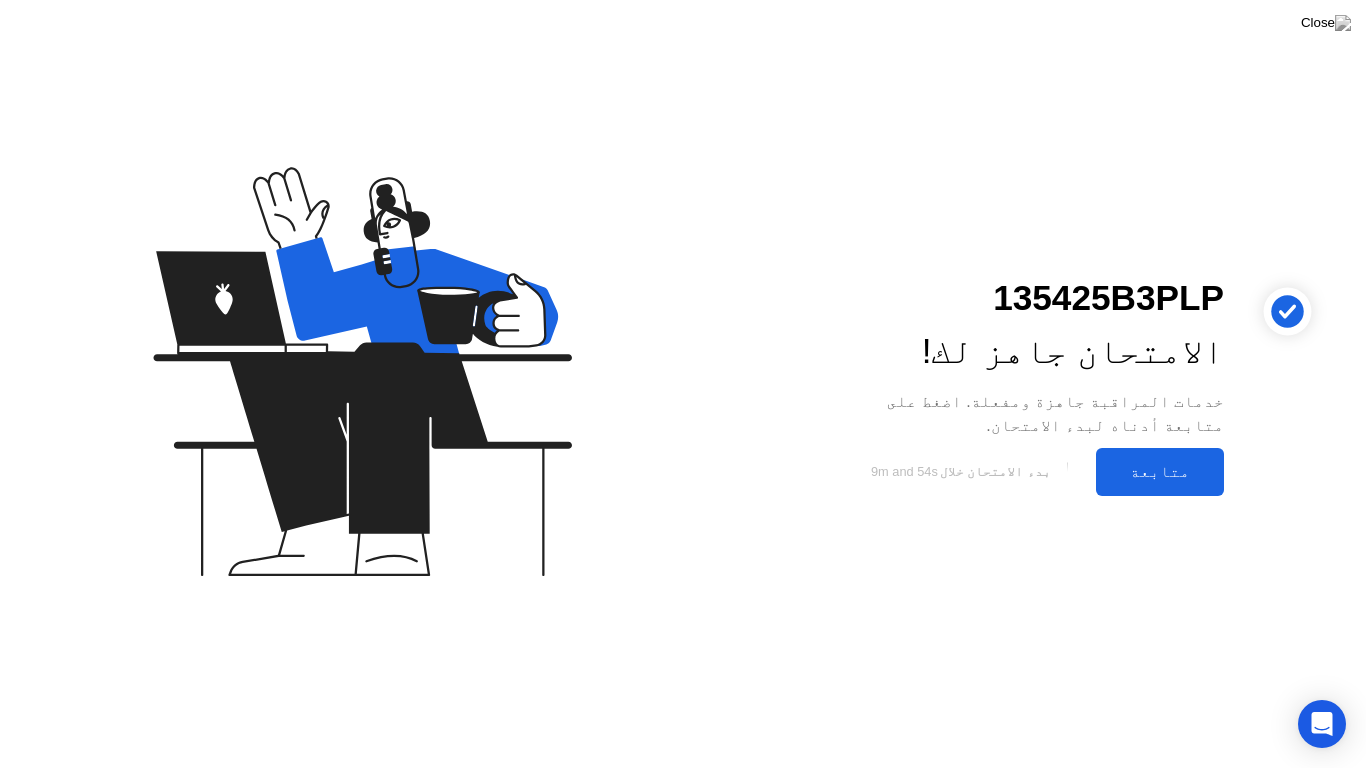 click on "متابعة" 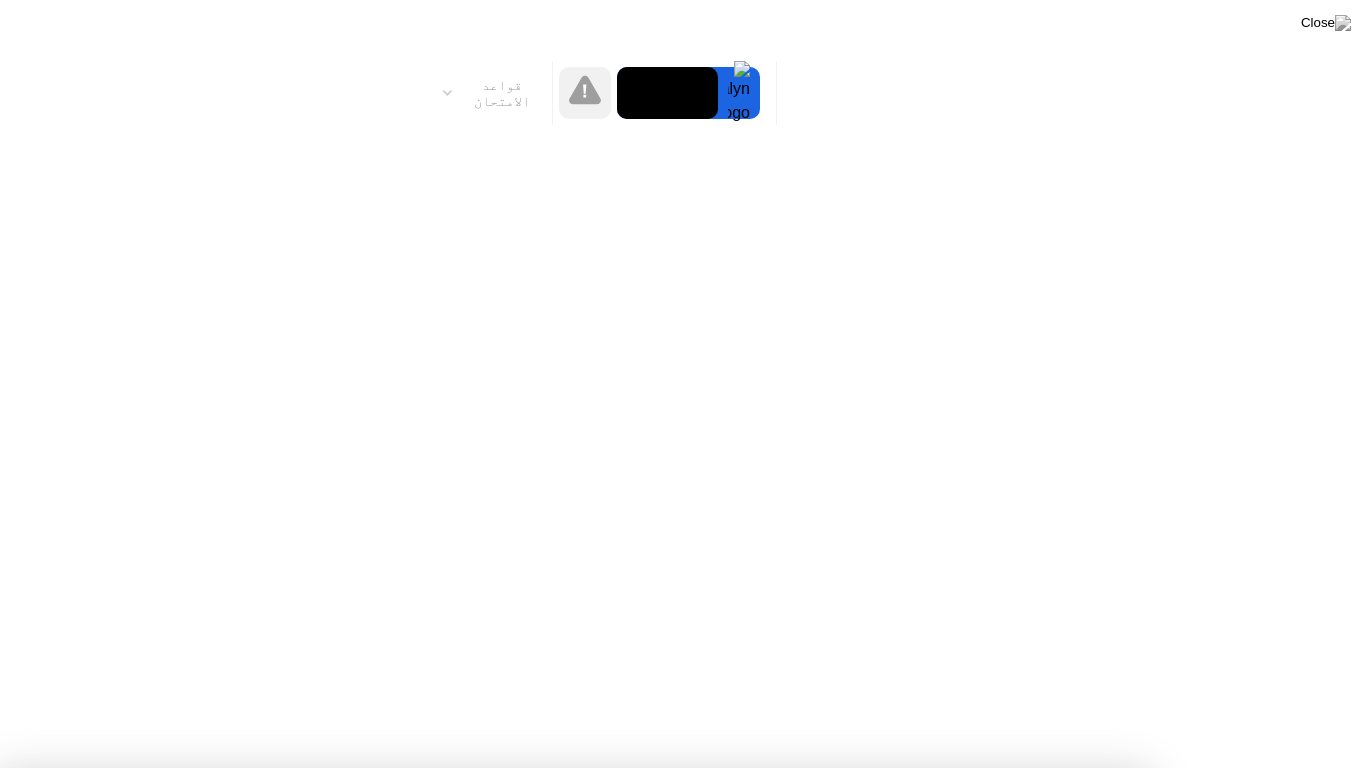 click on "فهمت!" at bounding box center (672, 1268) 